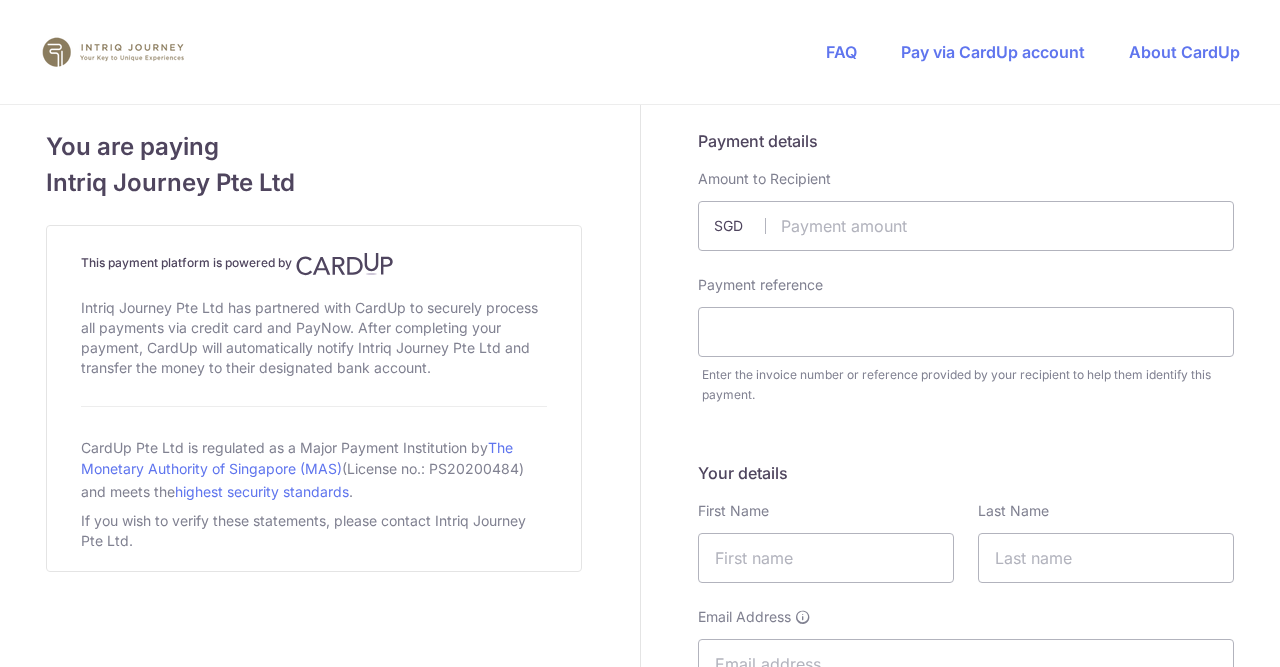 scroll, scrollTop: 0, scrollLeft: 0, axis: both 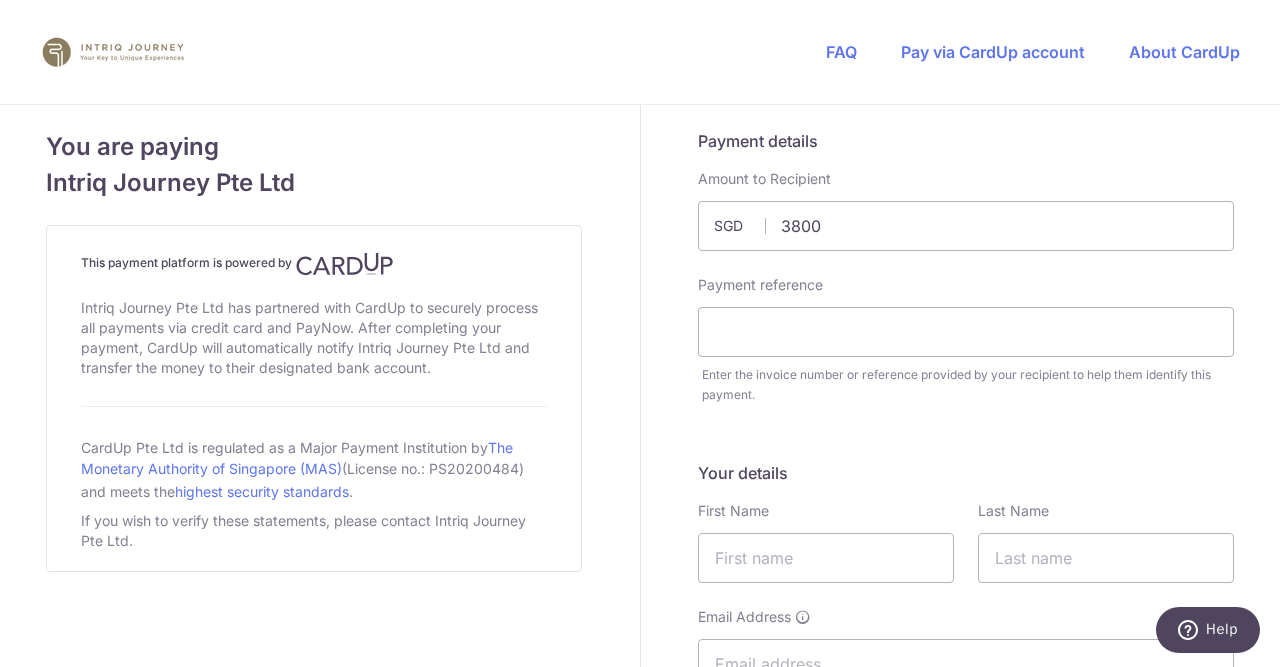 type on "3800.00" 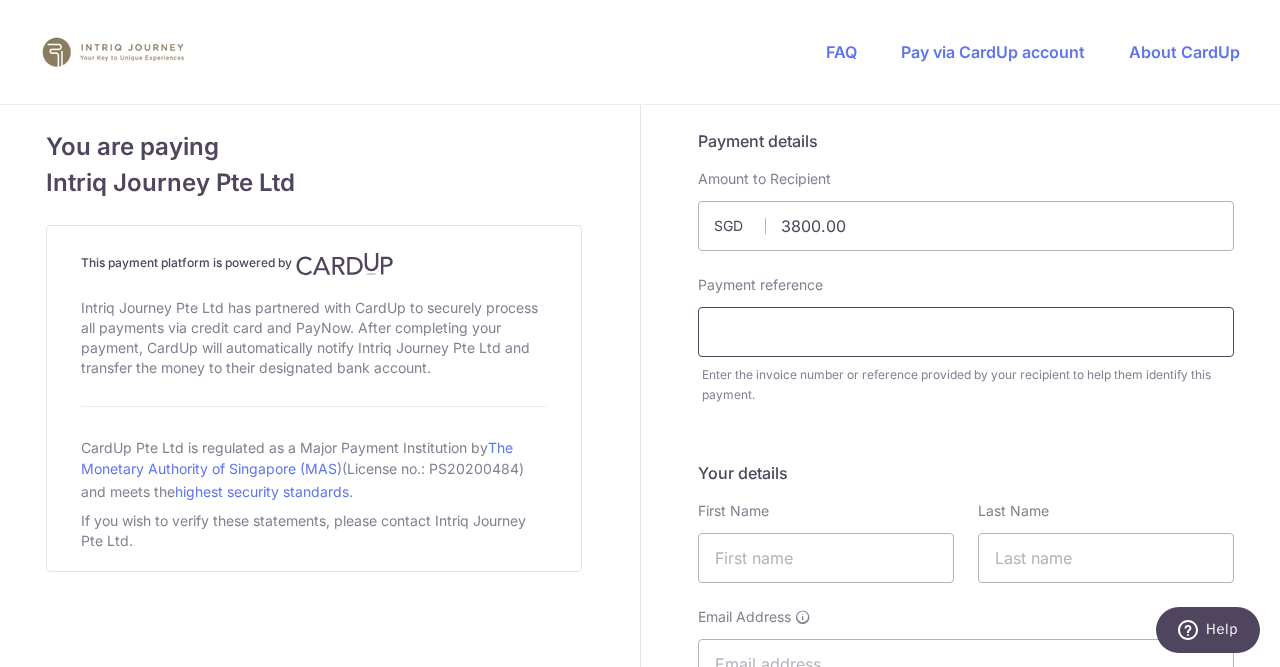 click at bounding box center (966, 332) 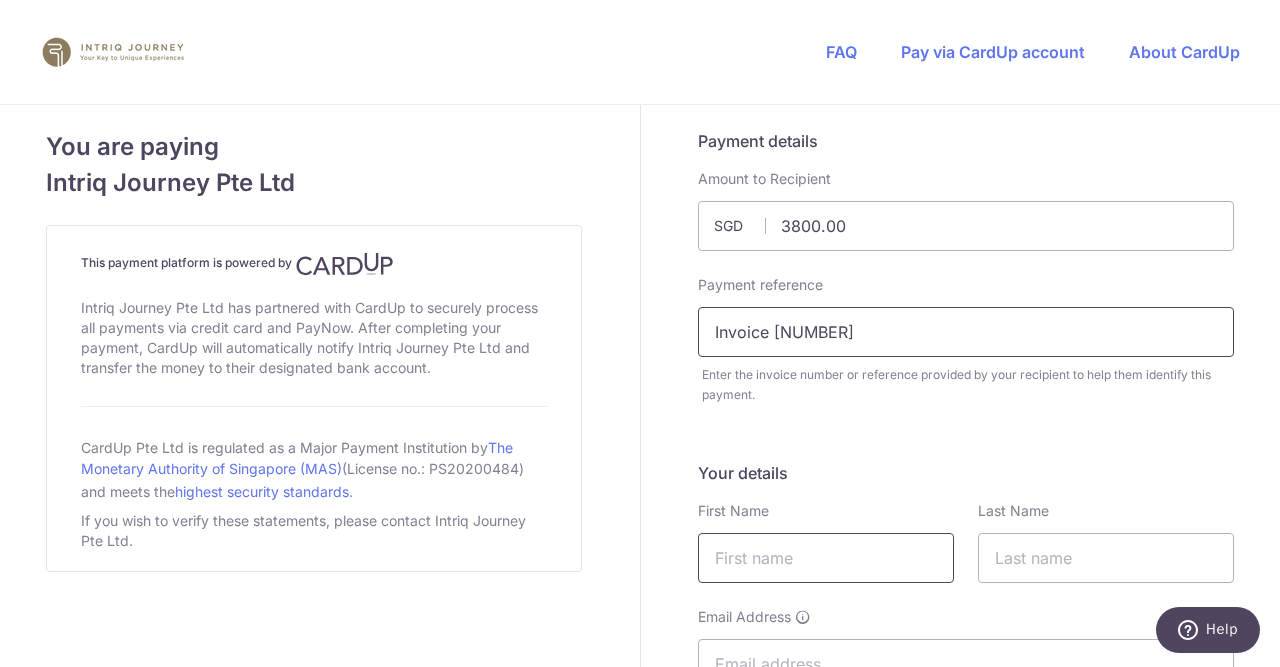 type on "Invoice 4635" 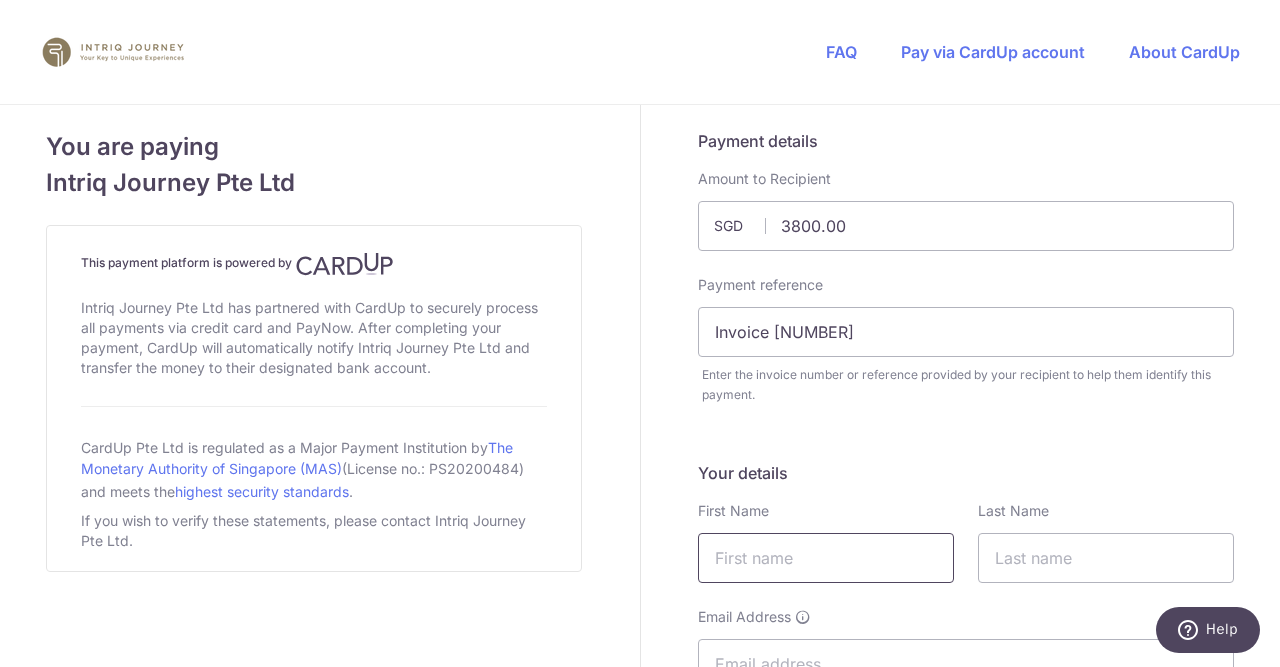 drag, startPoint x: 859, startPoint y: 568, endPoint x: 863, endPoint y: 555, distance: 13.601471 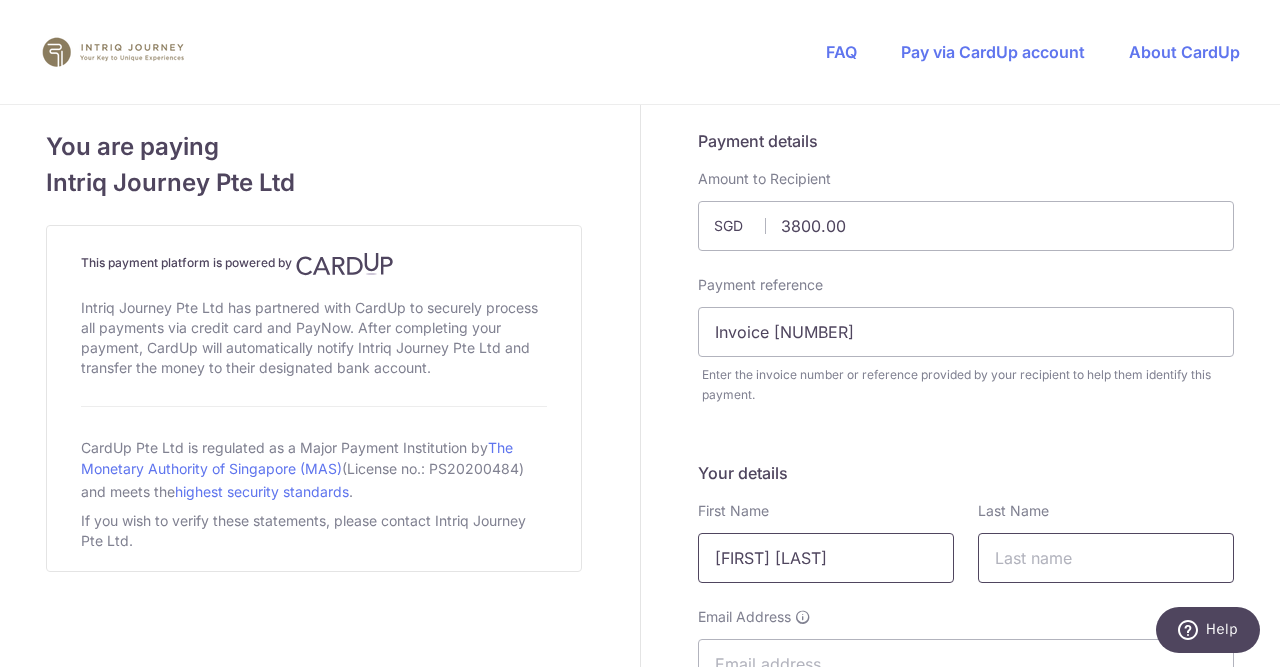 type on "[FIRST] [LAST]" 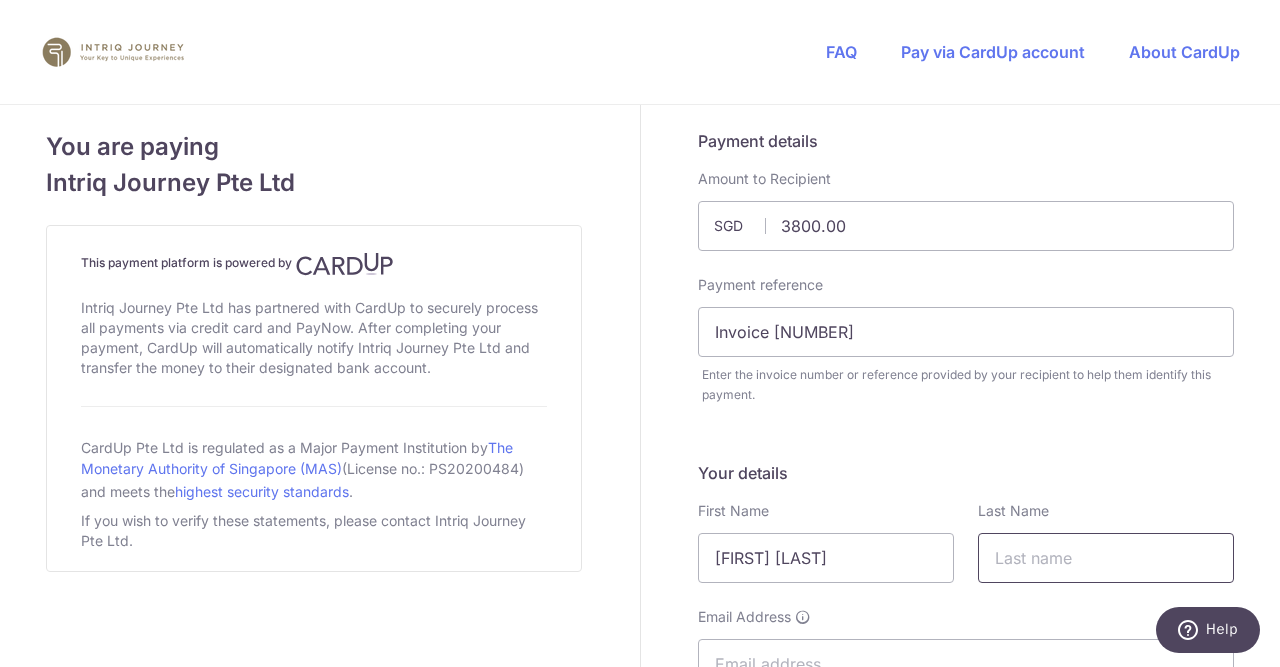 click at bounding box center [1106, 558] 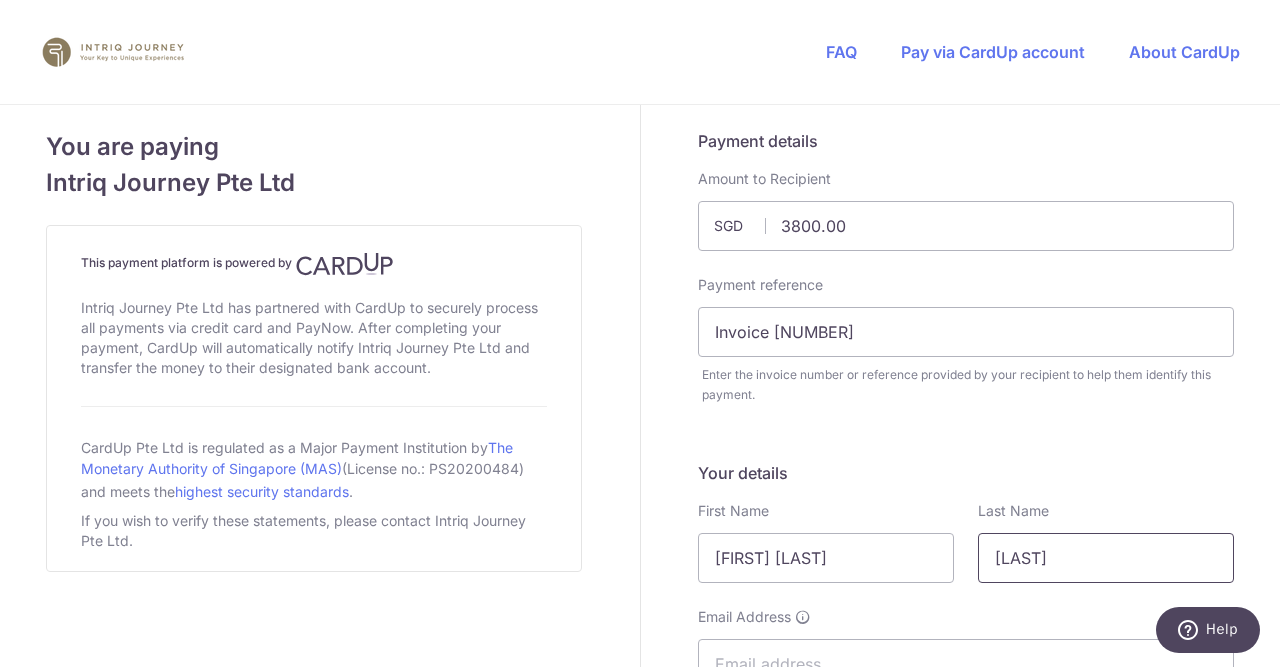 scroll, scrollTop: 300, scrollLeft: 0, axis: vertical 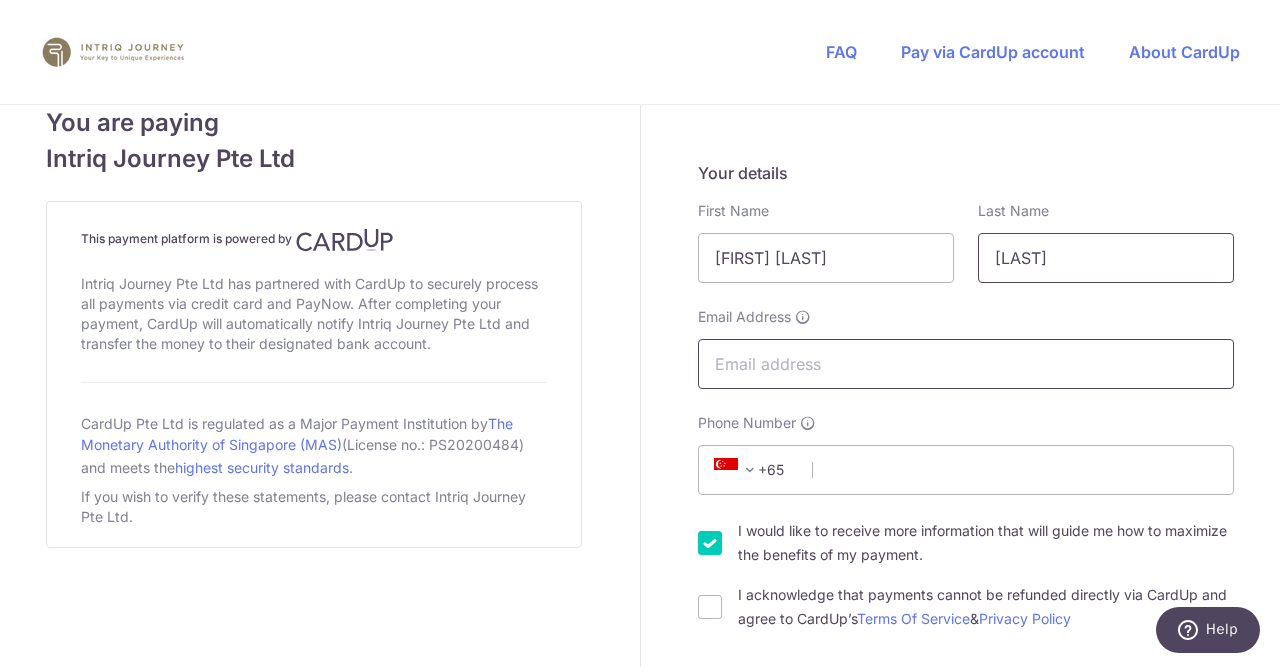 type on "[LAST]" 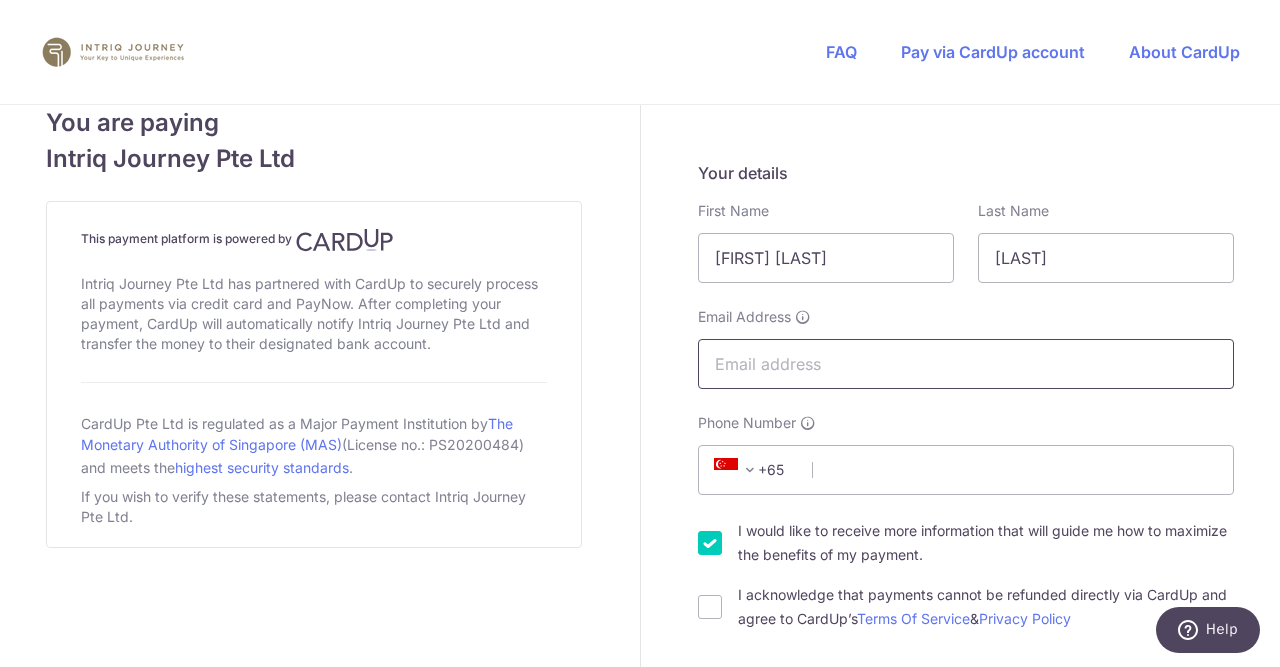 click on "Email Address" at bounding box center [966, 364] 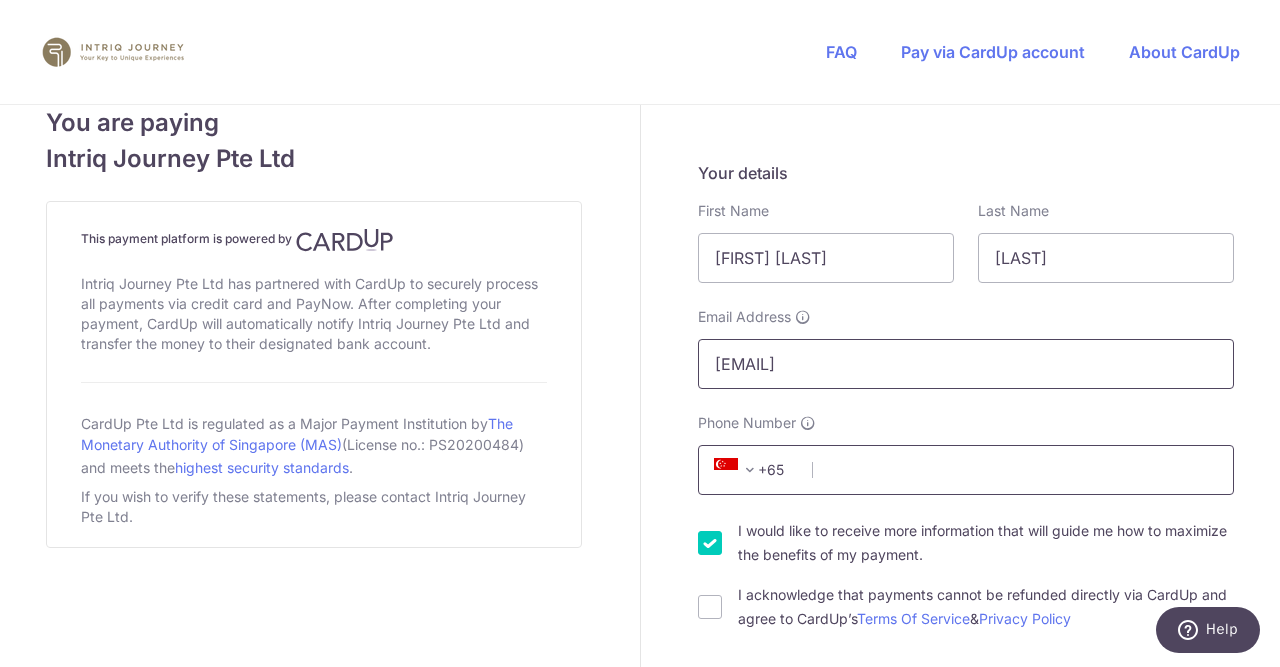 type on "[EMAIL]" 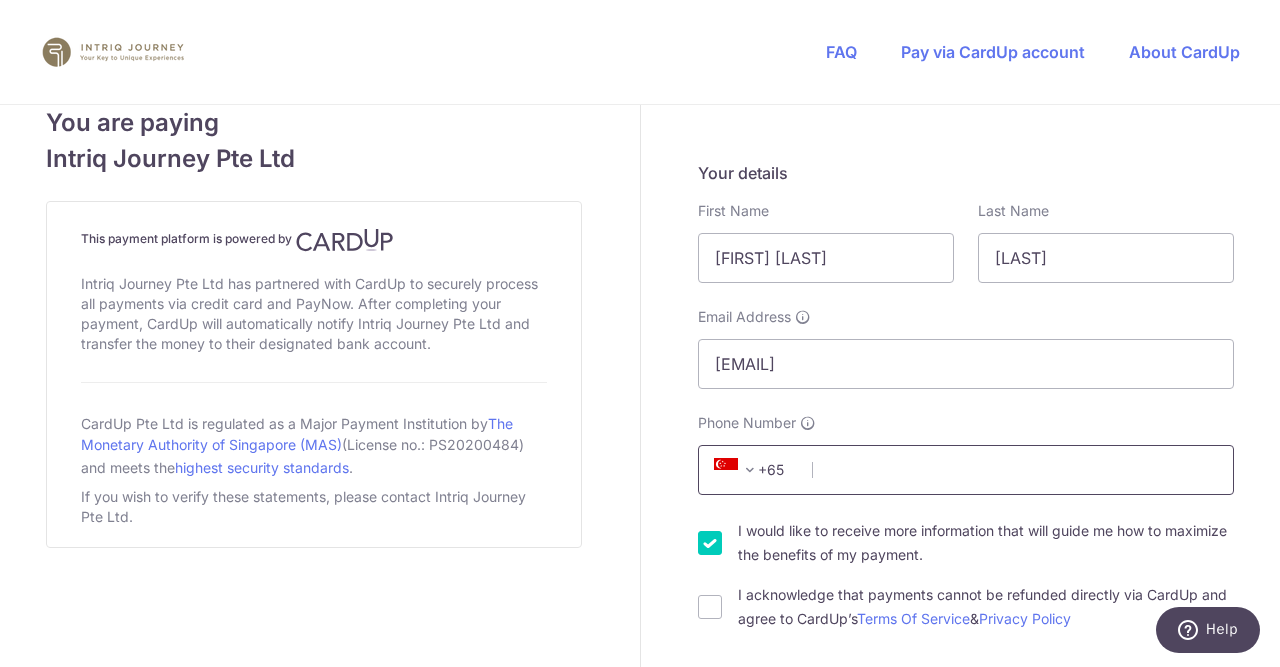 click on "Phone Number" at bounding box center [966, 470] 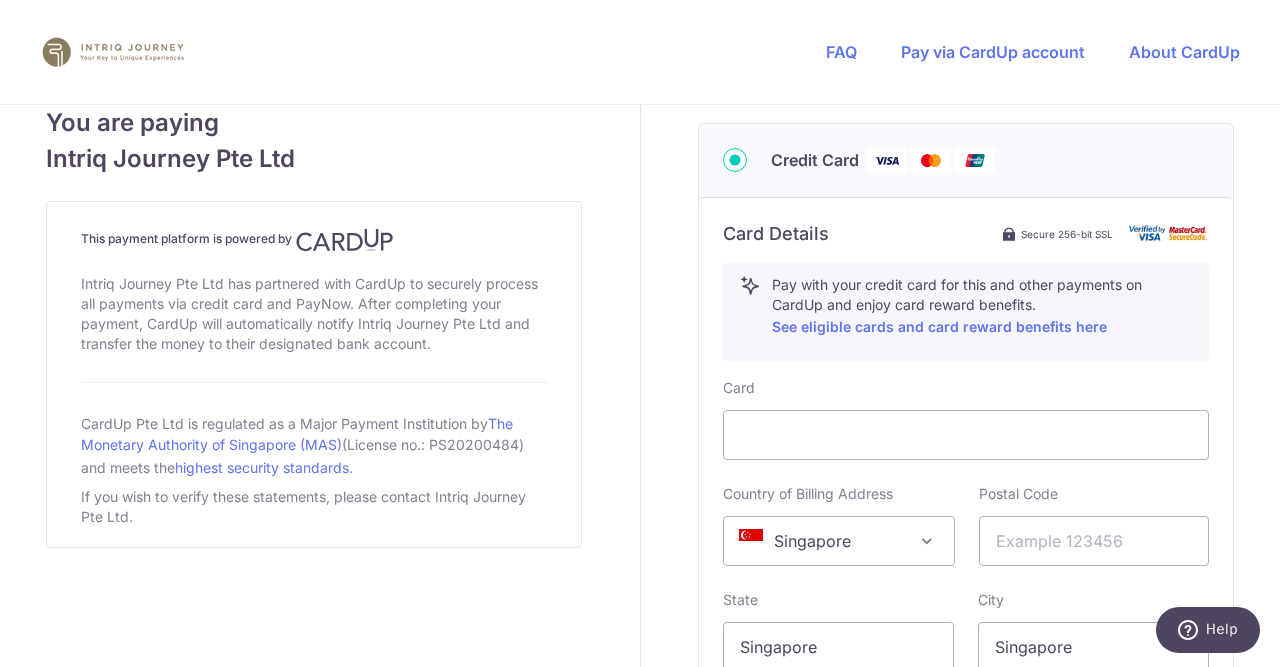 scroll, scrollTop: 1000, scrollLeft: 0, axis: vertical 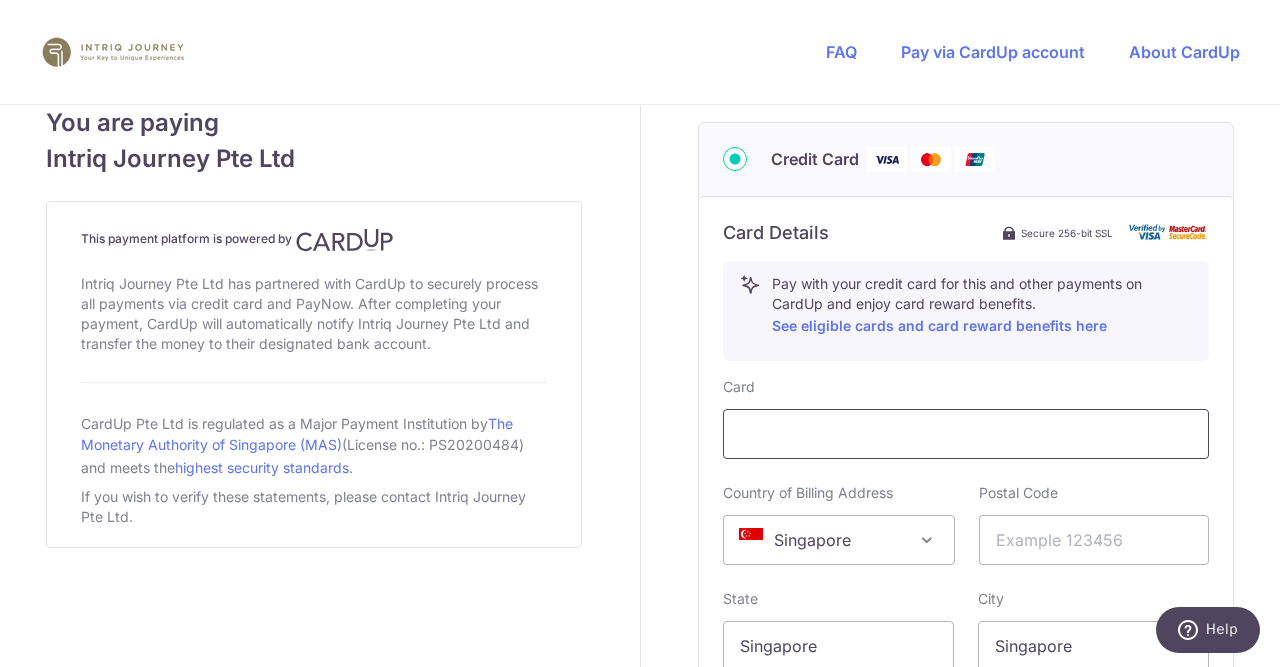 type on "[PHONE]" 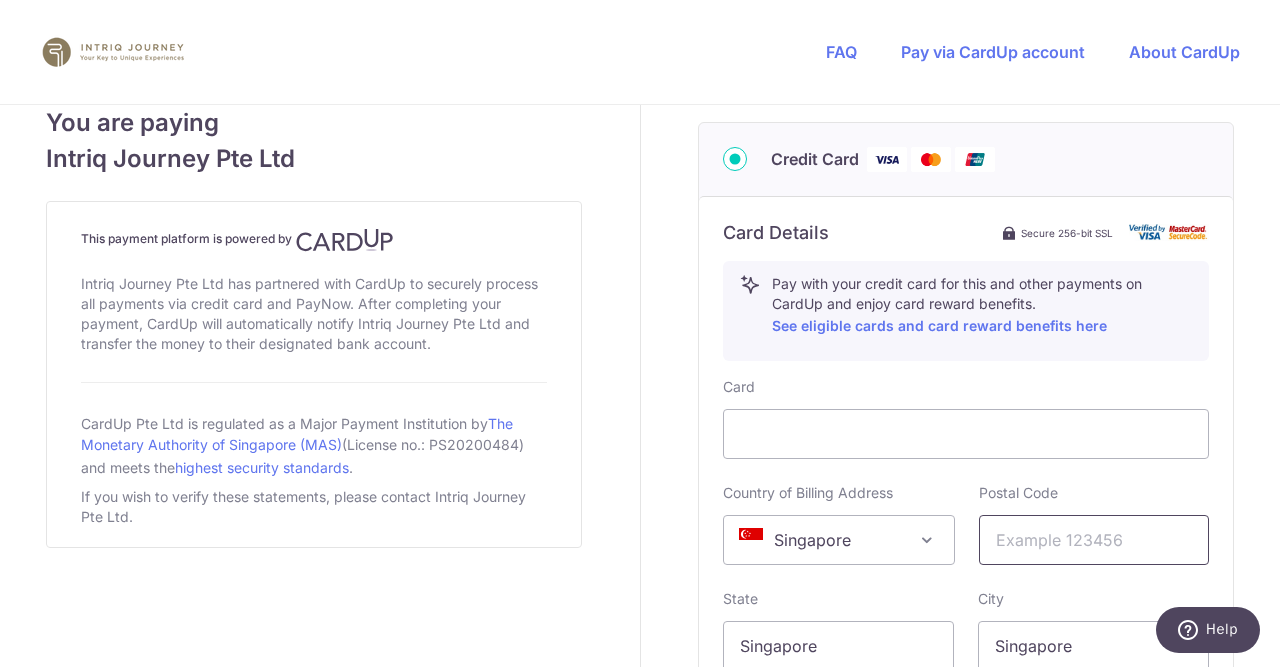 click at bounding box center [1094, 540] 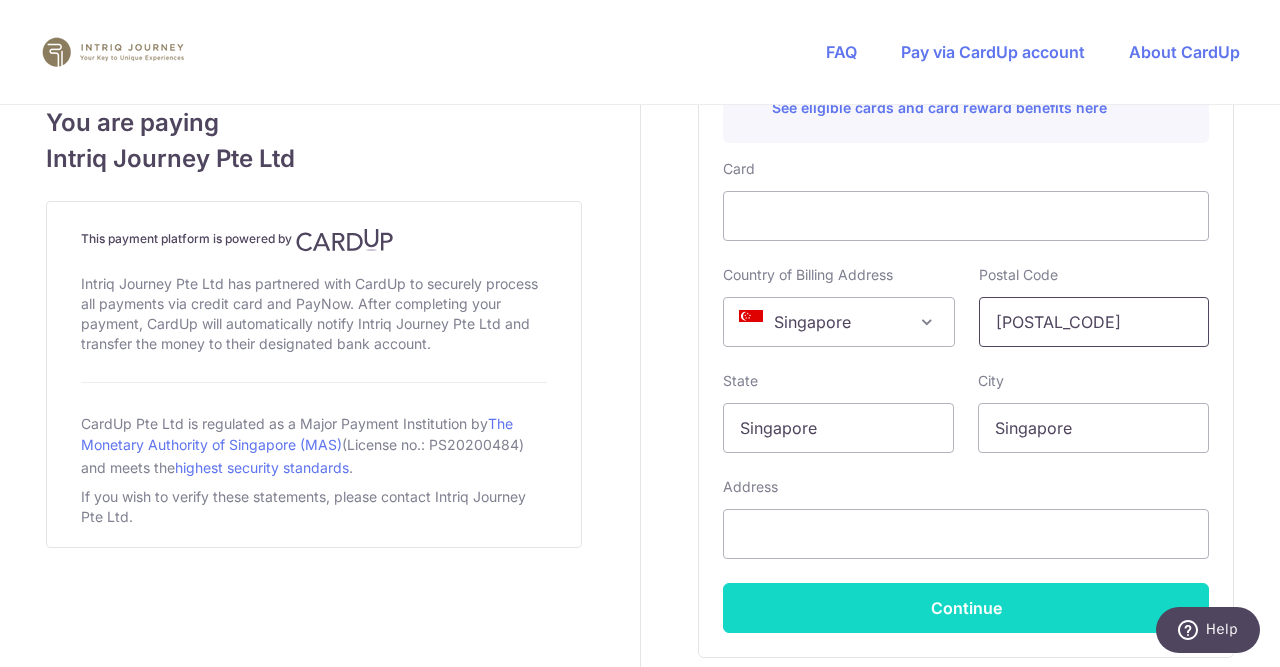 scroll, scrollTop: 1300, scrollLeft: 0, axis: vertical 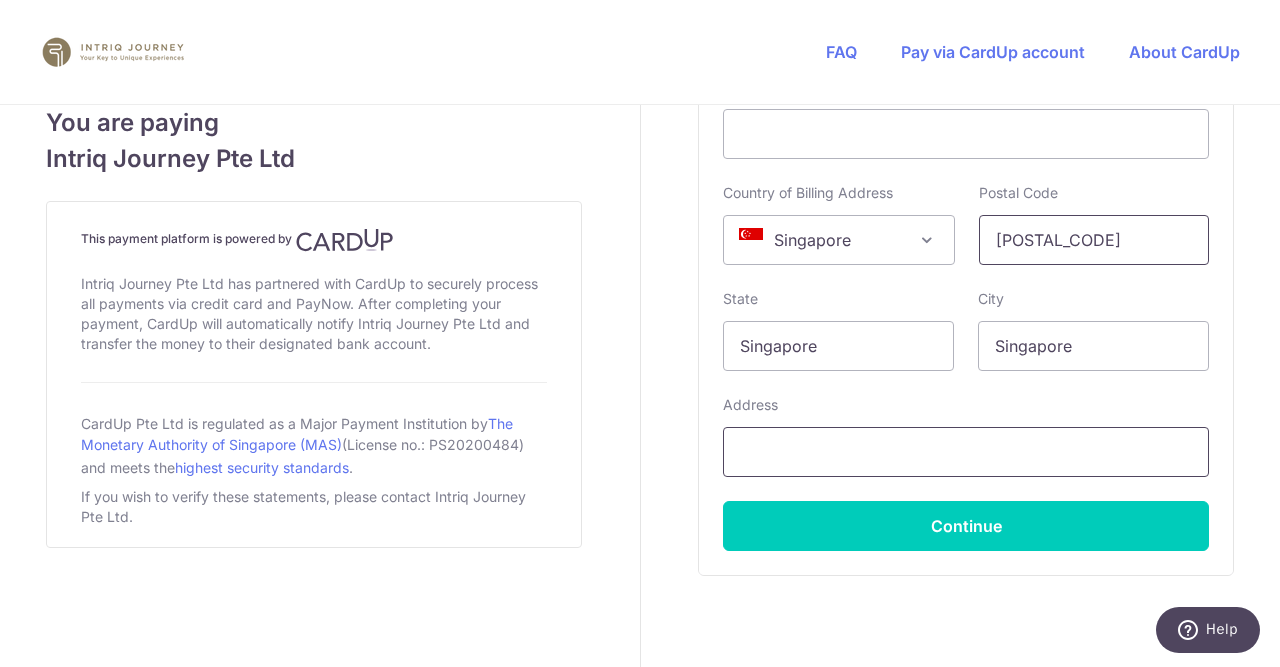 type on "277082" 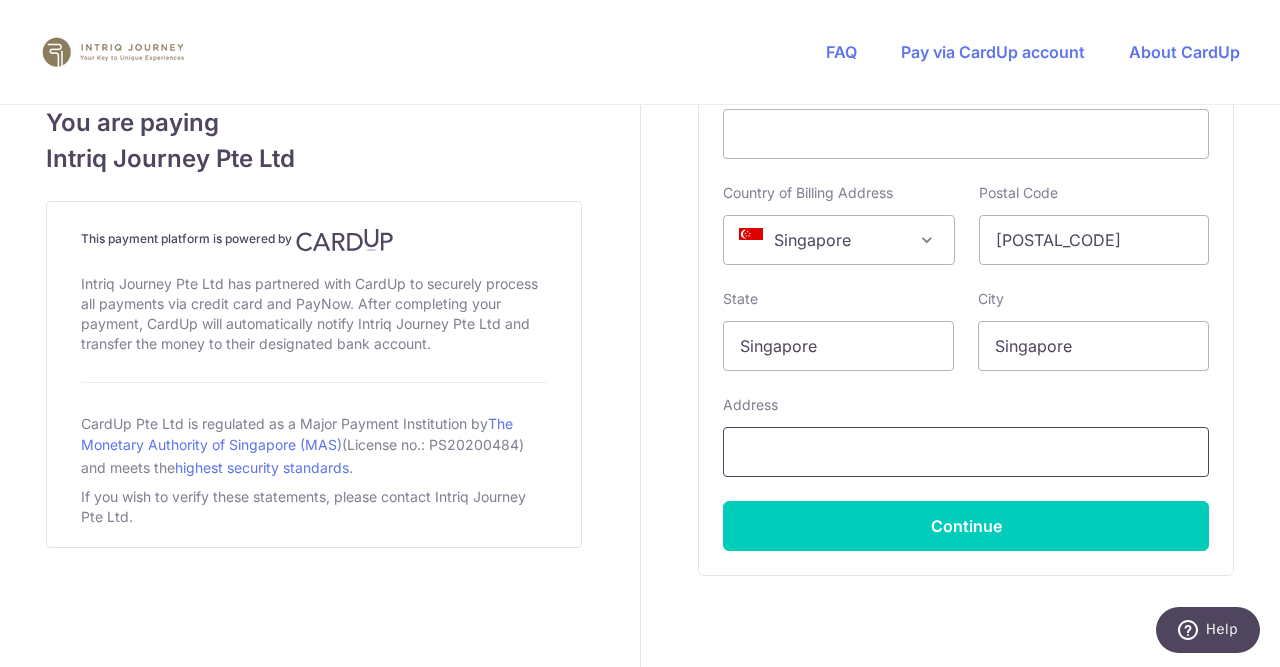 click at bounding box center [966, 452] 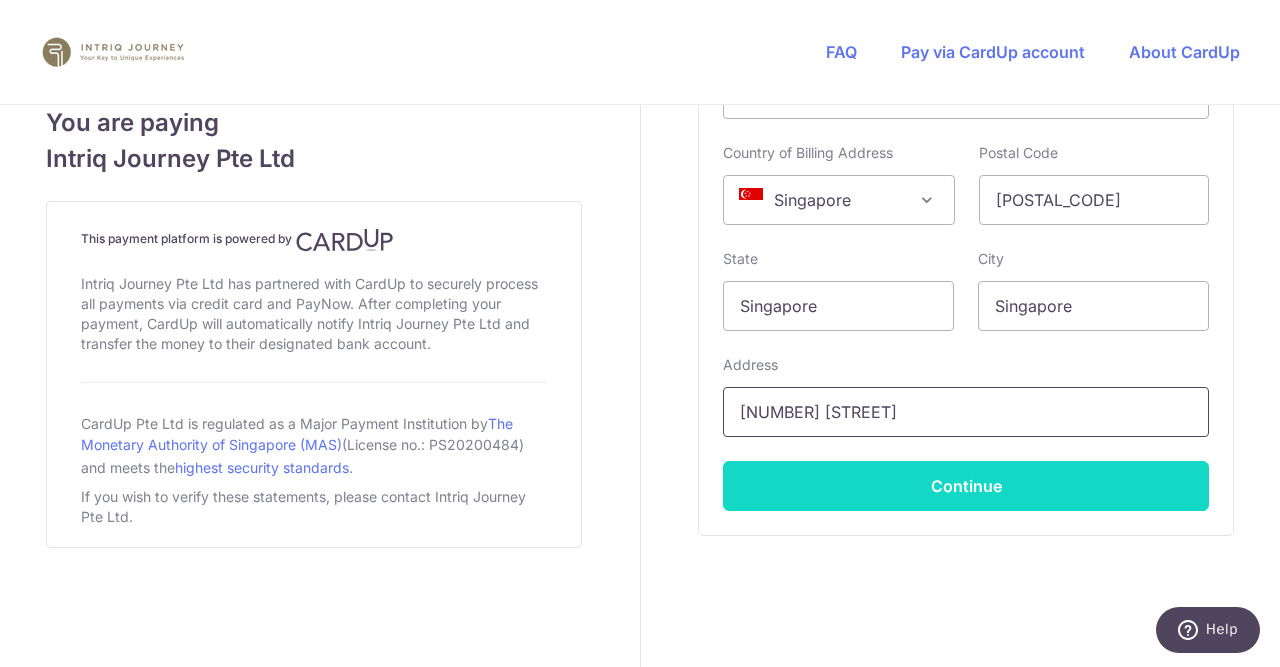 scroll, scrollTop: 1375, scrollLeft: 0, axis: vertical 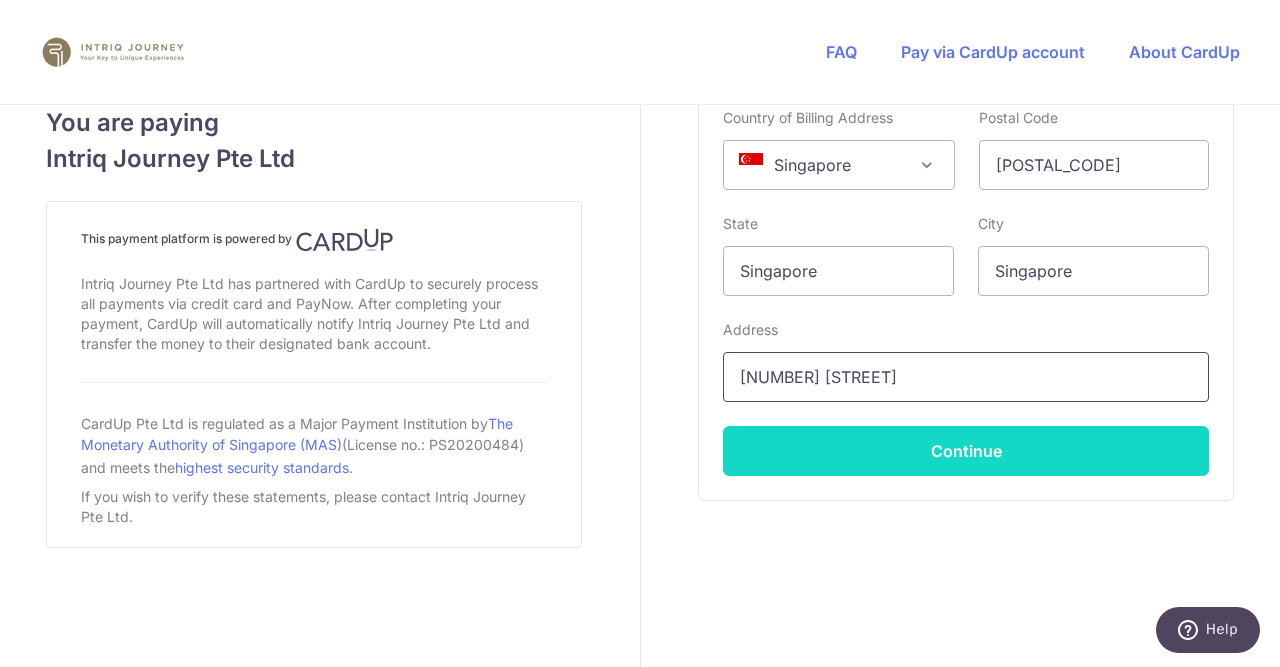 type on "[NUMBER] [STREET]" 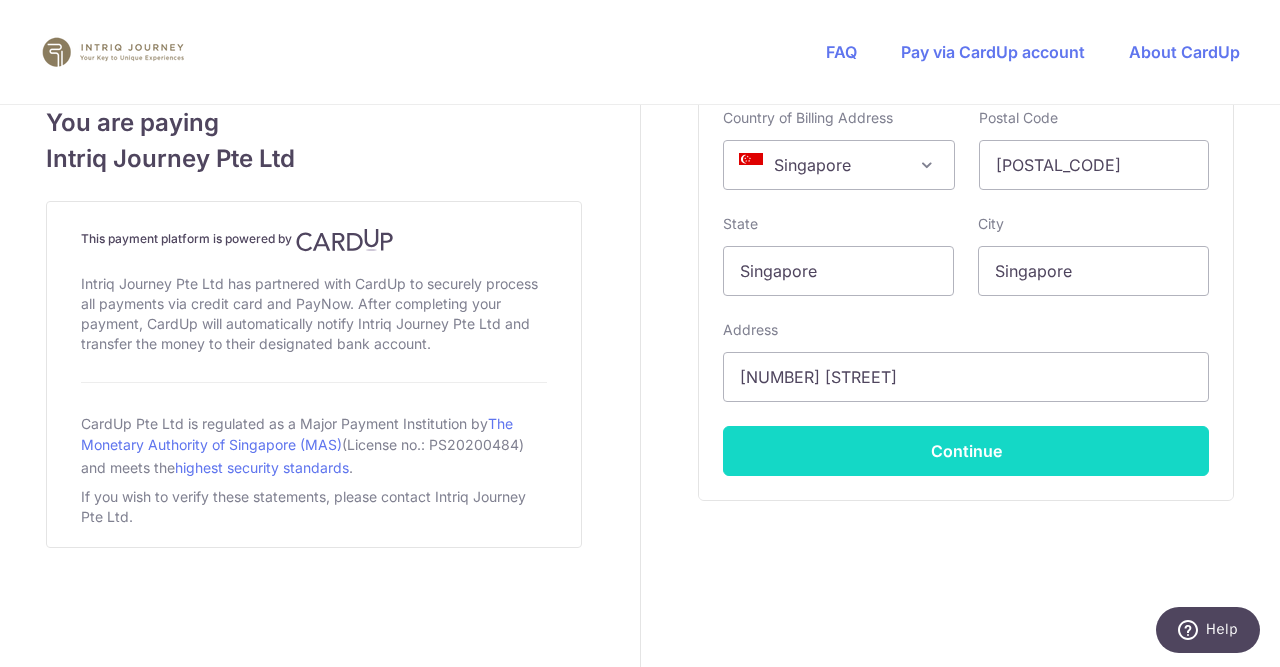 click on "Continue" at bounding box center [966, 451] 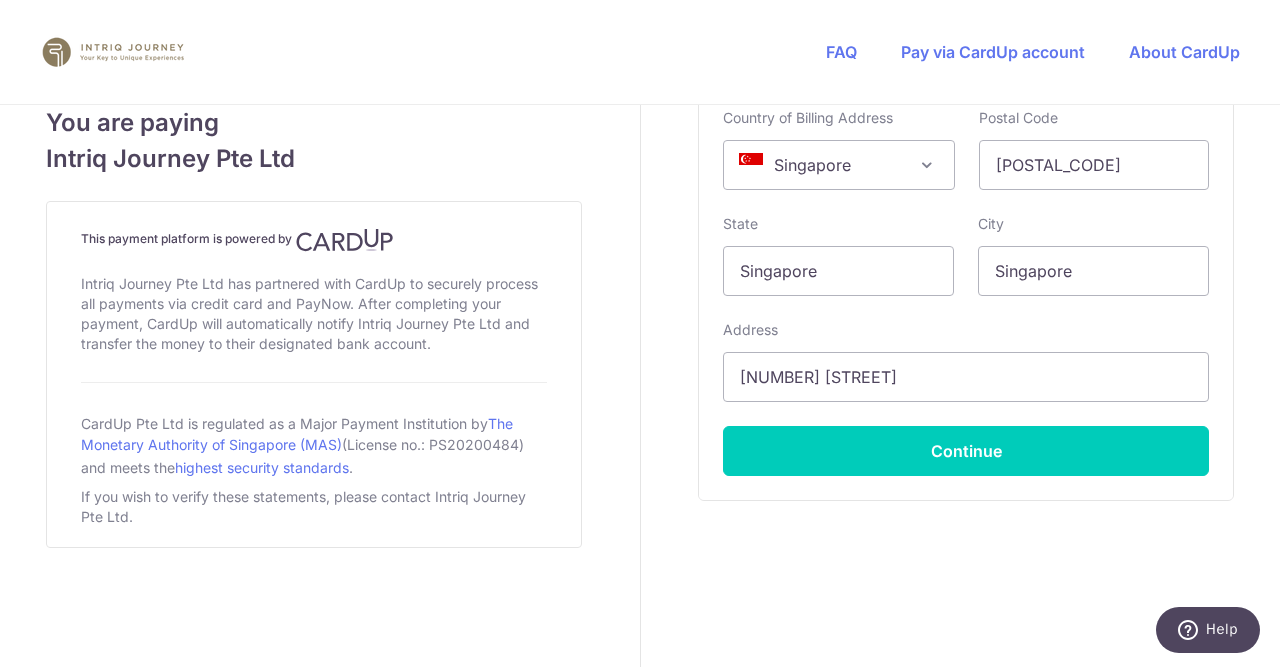 scroll, scrollTop: 520, scrollLeft: 0, axis: vertical 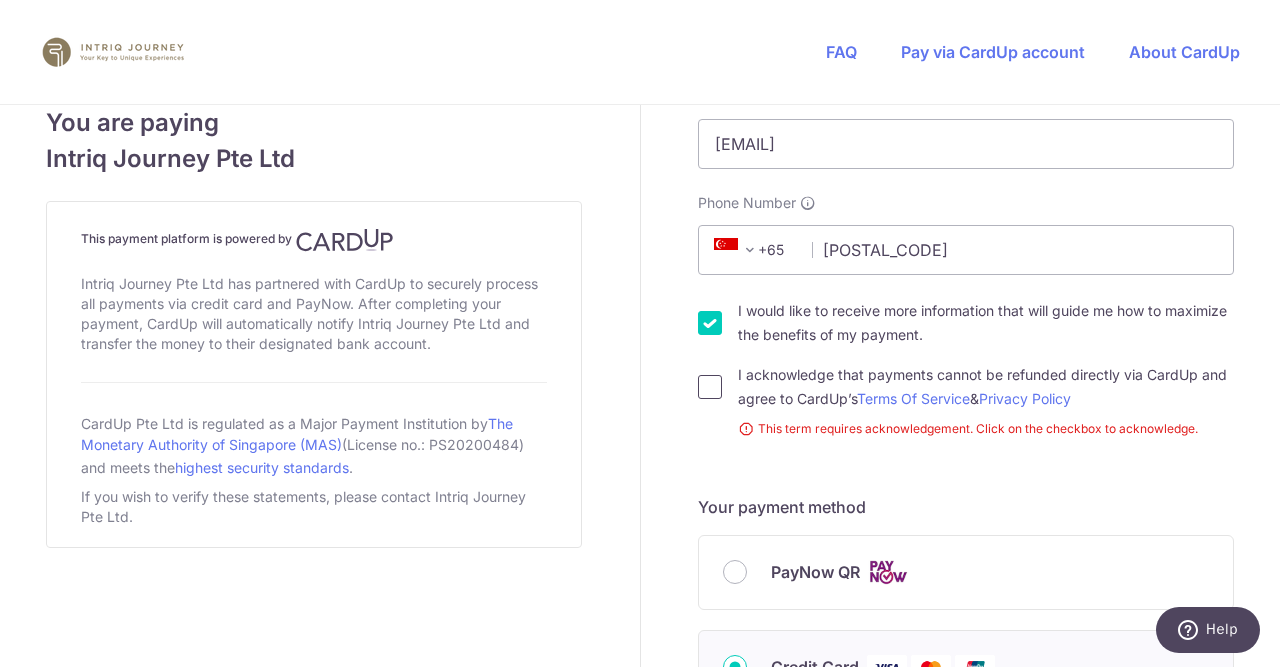 click on "I acknowledge that payments cannot be refunded directly via CardUp and agree to CardUp’s
Terms Of Service  &
Privacy Policy" at bounding box center (710, 387) 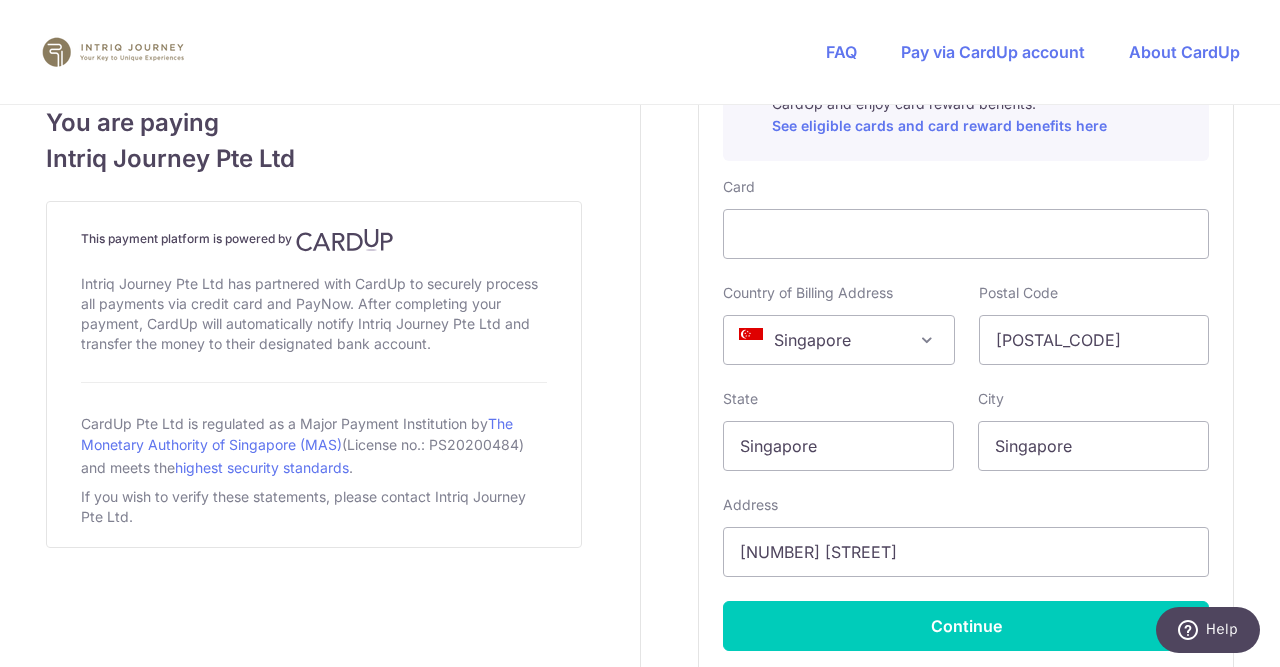 scroll, scrollTop: 1375, scrollLeft: 0, axis: vertical 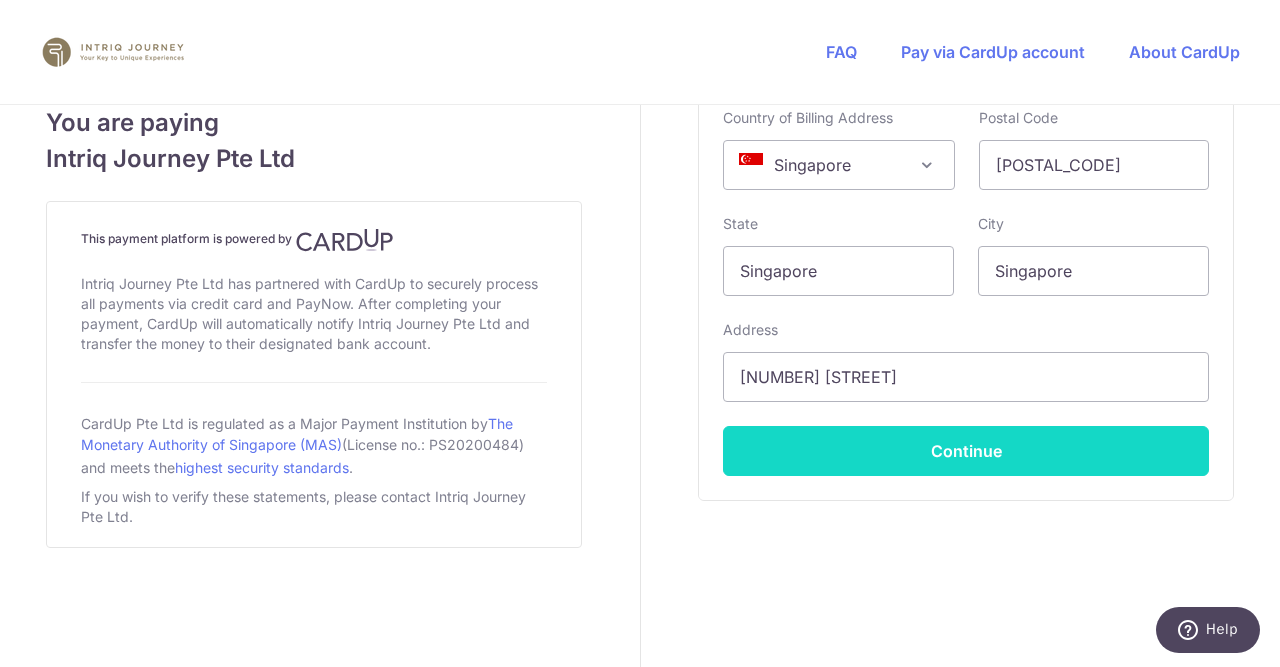 click on "Continue" at bounding box center [966, 451] 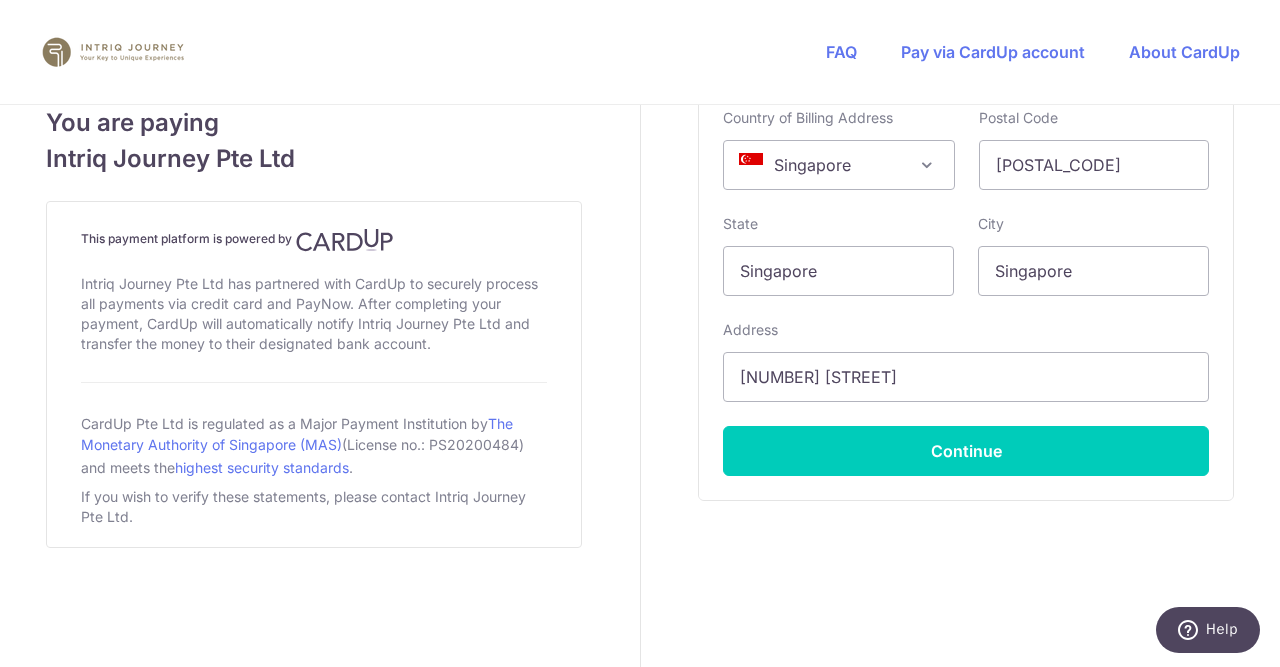 type on "**** 1932" 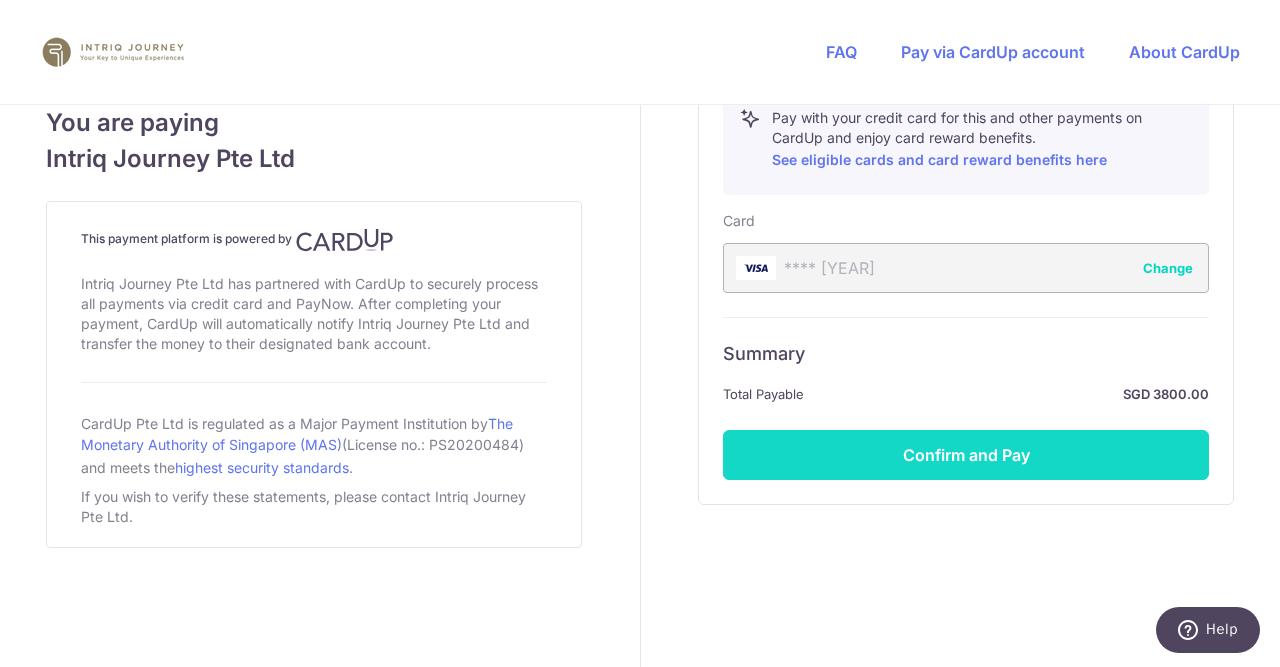 scroll, scrollTop: 1169, scrollLeft: 0, axis: vertical 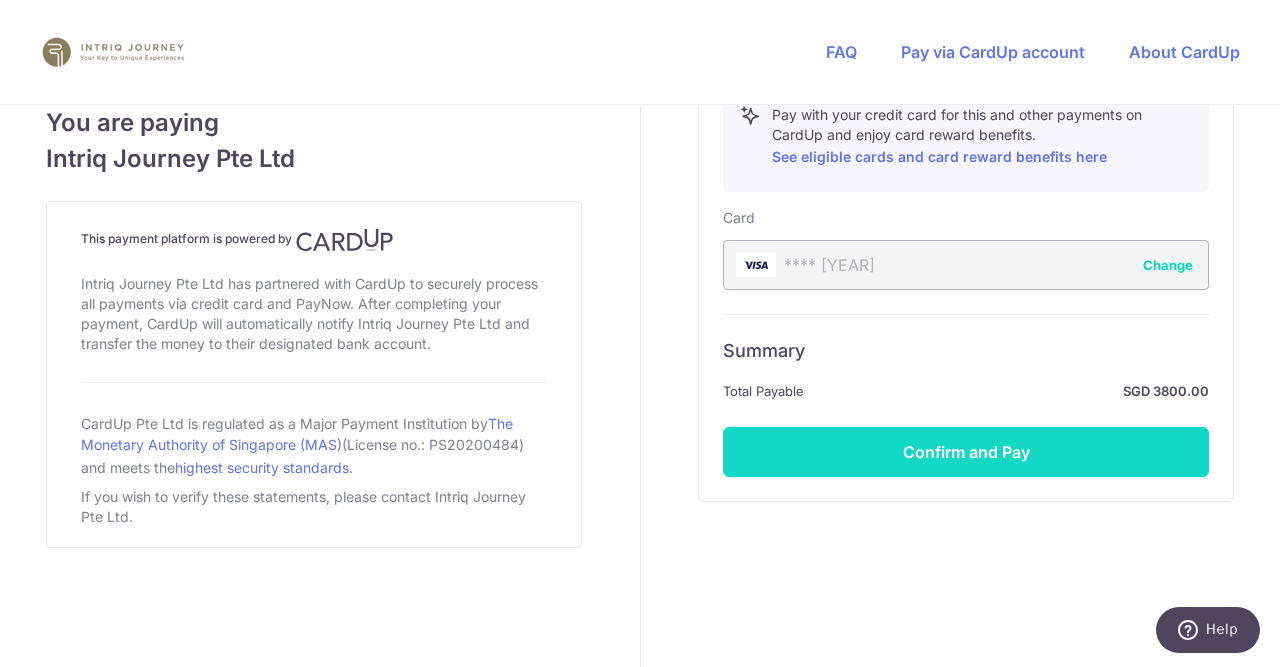 click on "Confirm and Pay" at bounding box center (966, 452) 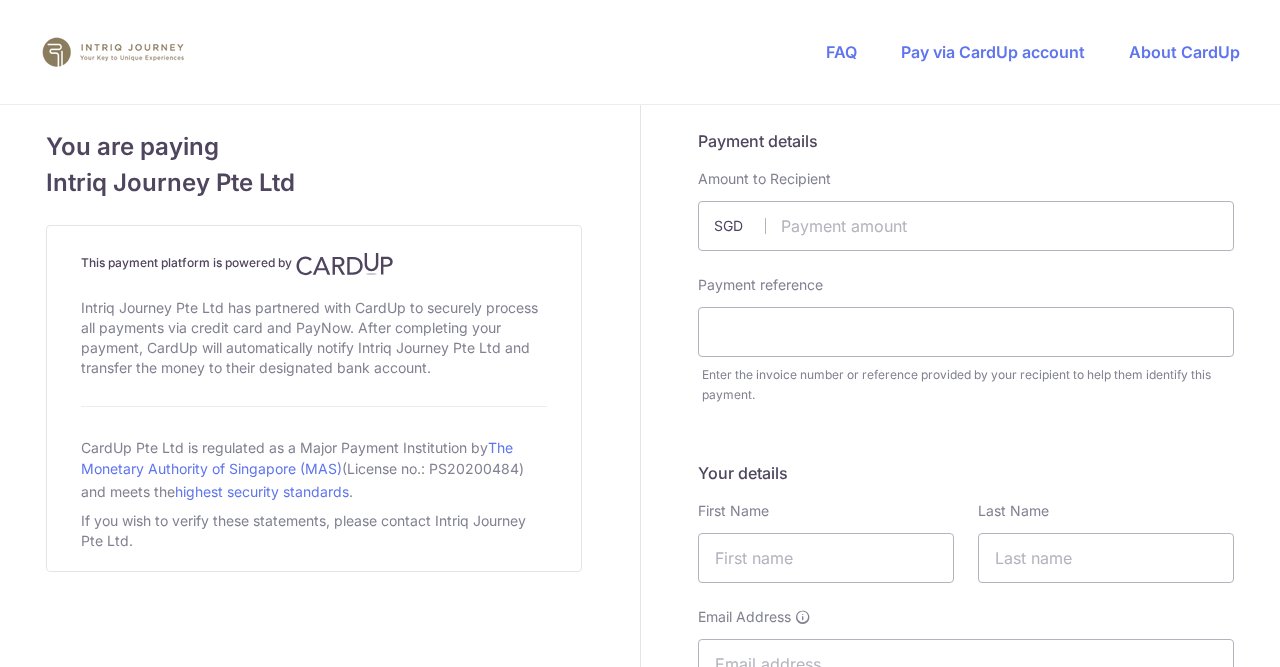 scroll, scrollTop: 0, scrollLeft: 0, axis: both 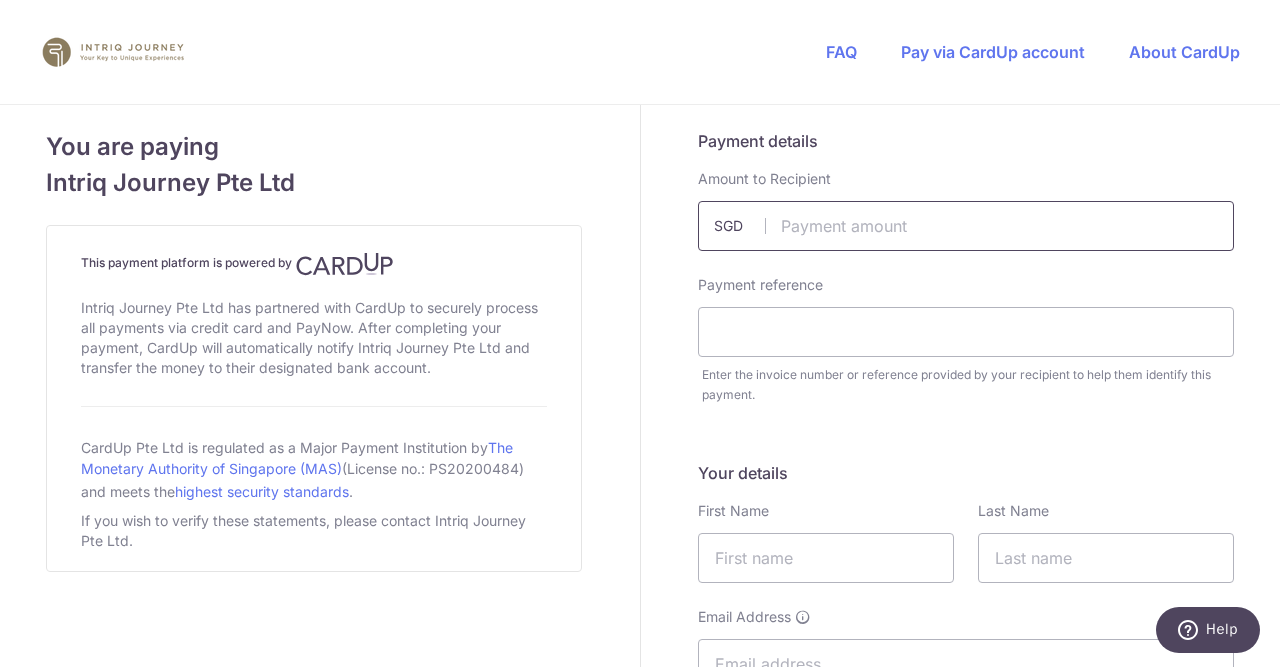 click at bounding box center [966, 226] 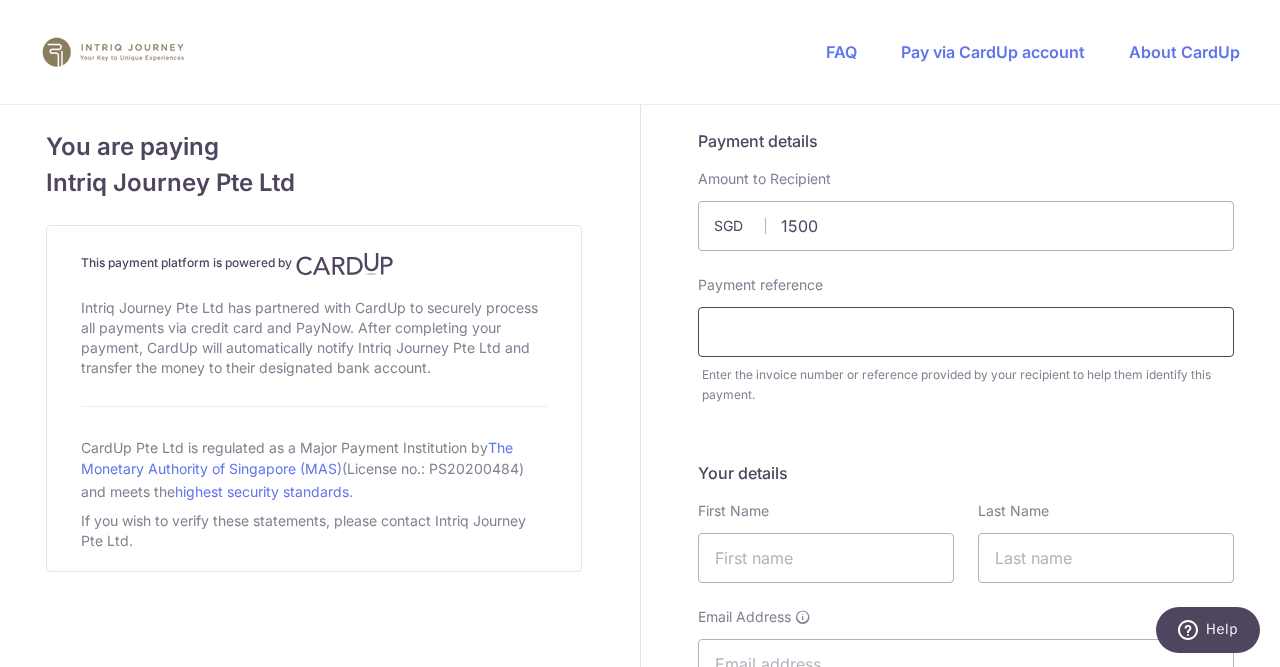 type on "1500.00" 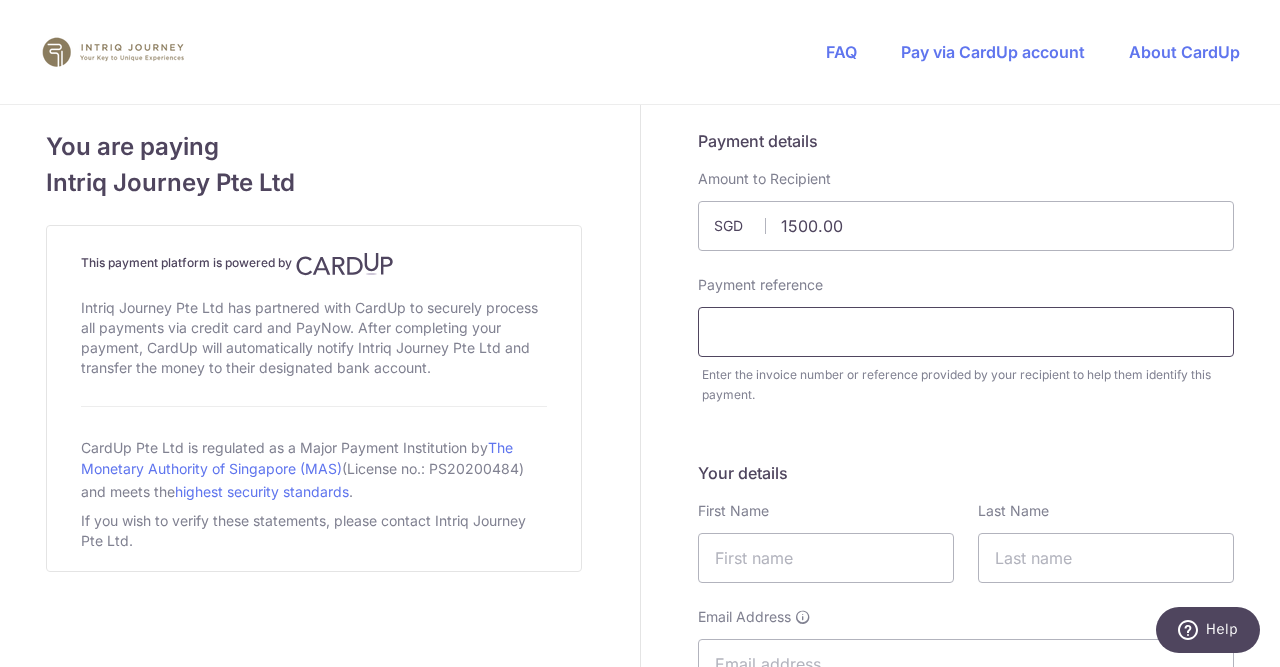 click at bounding box center [966, 332] 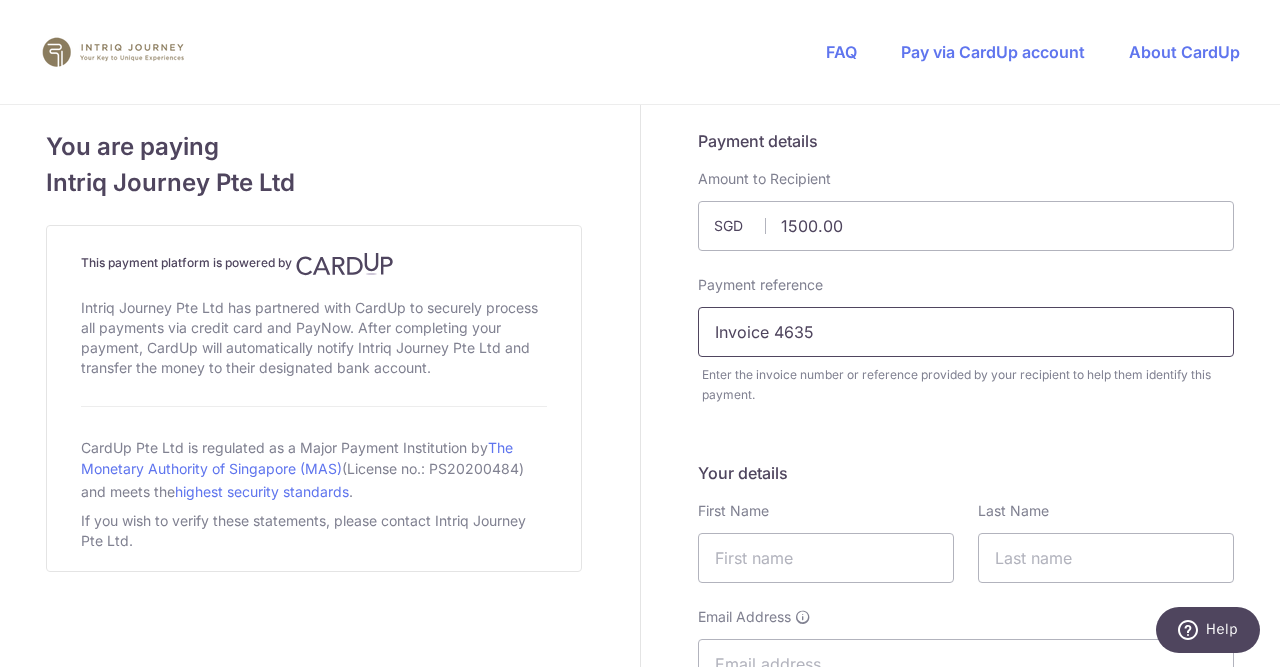 type on "Invoice 4635" 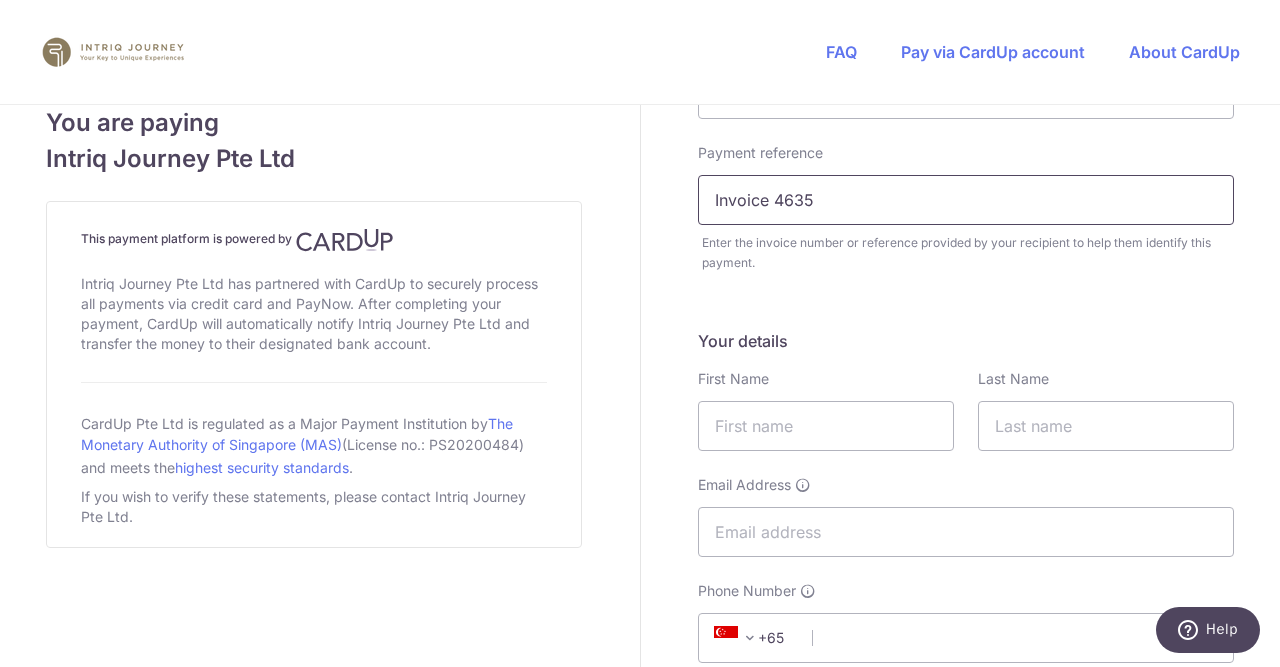 scroll, scrollTop: 300, scrollLeft: 0, axis: vertical 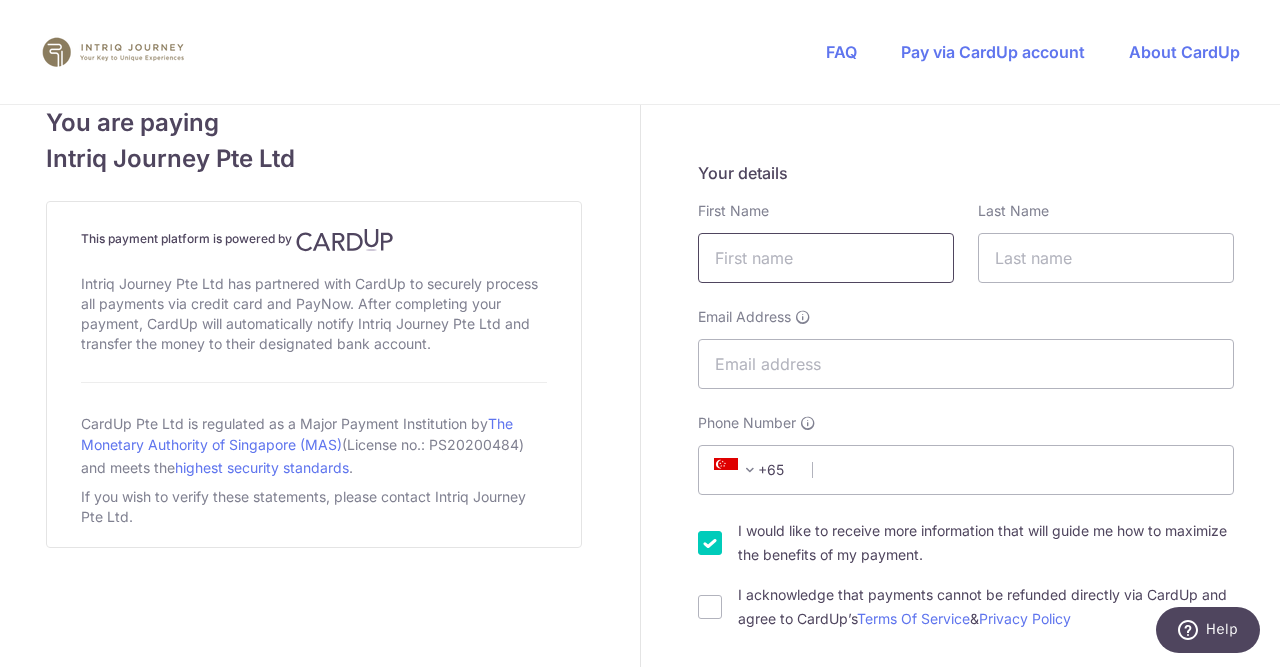 click at bounding box center (826, 258) 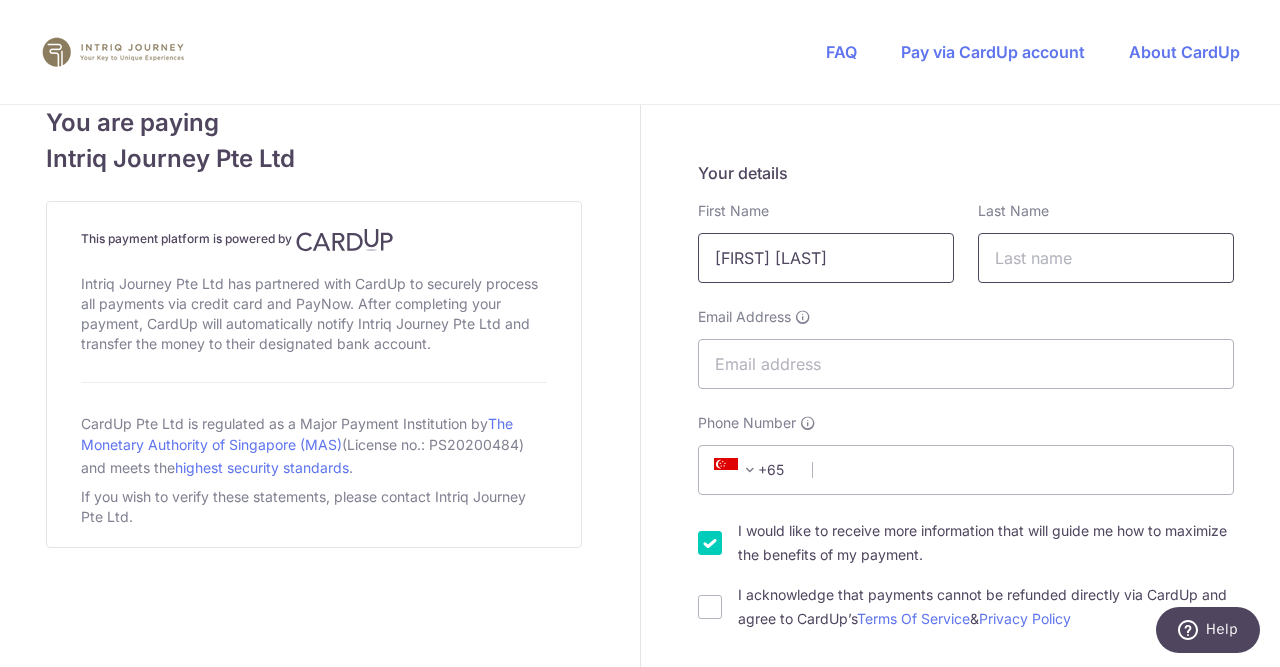 type on "[FIRST] [LAST]" 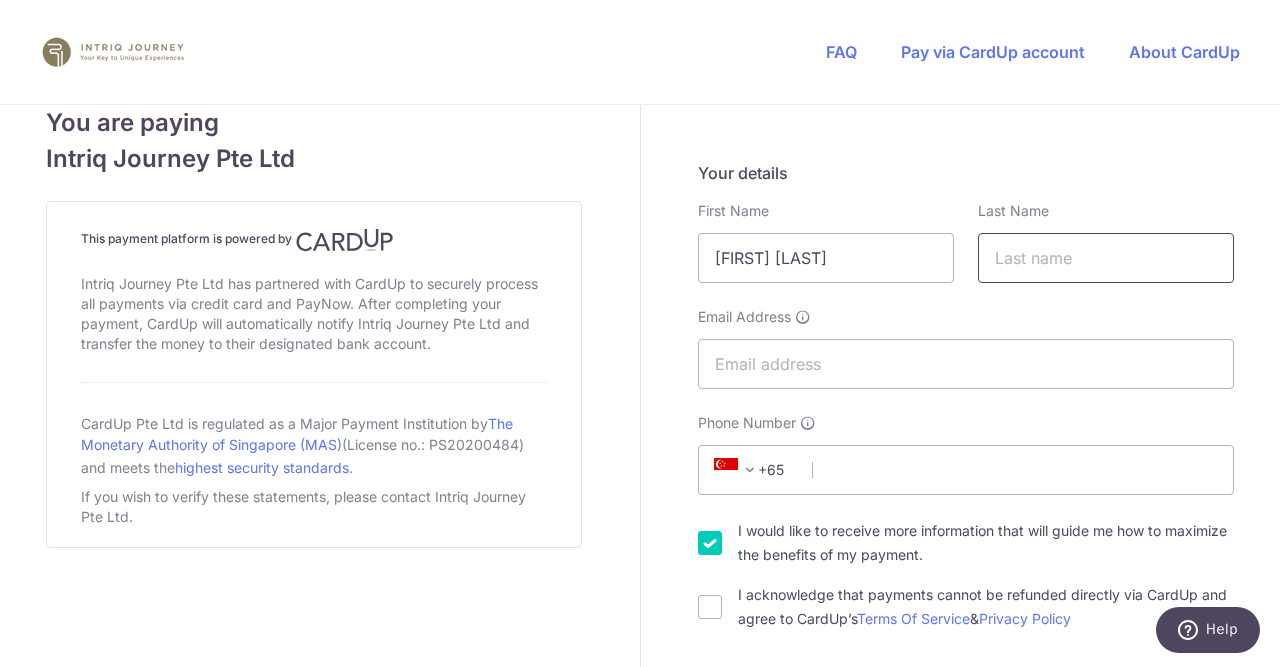 click at bounding box center [1106, 258] 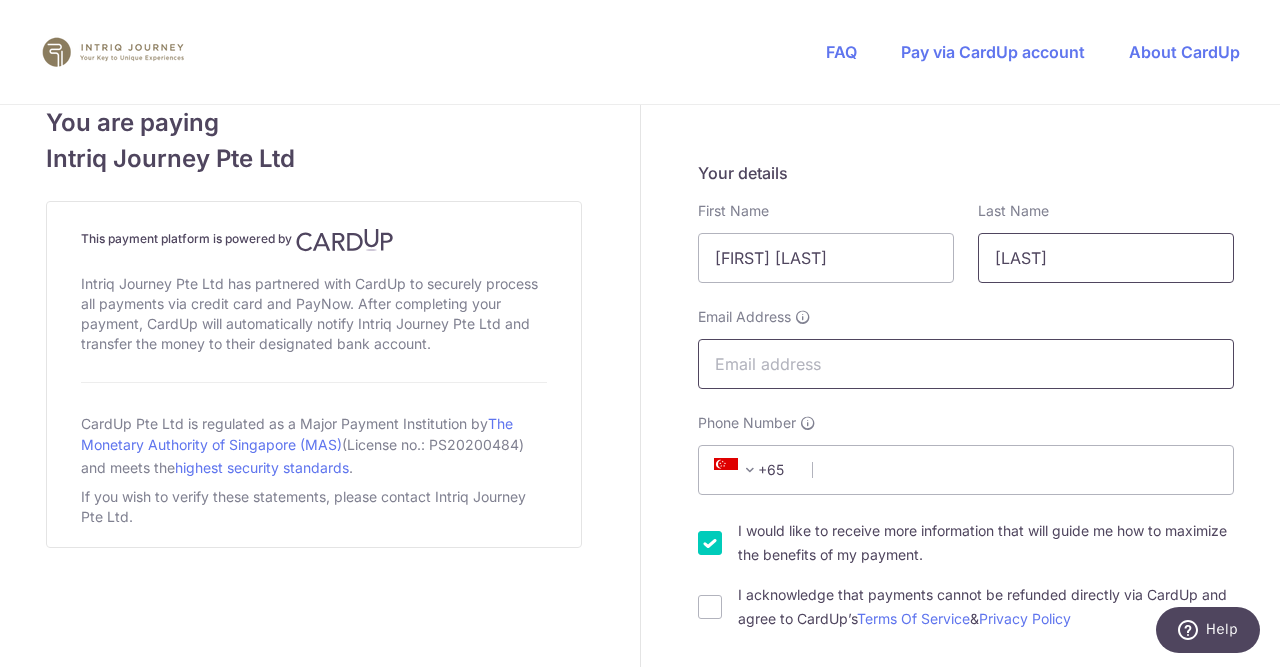 type on "[LAST]" 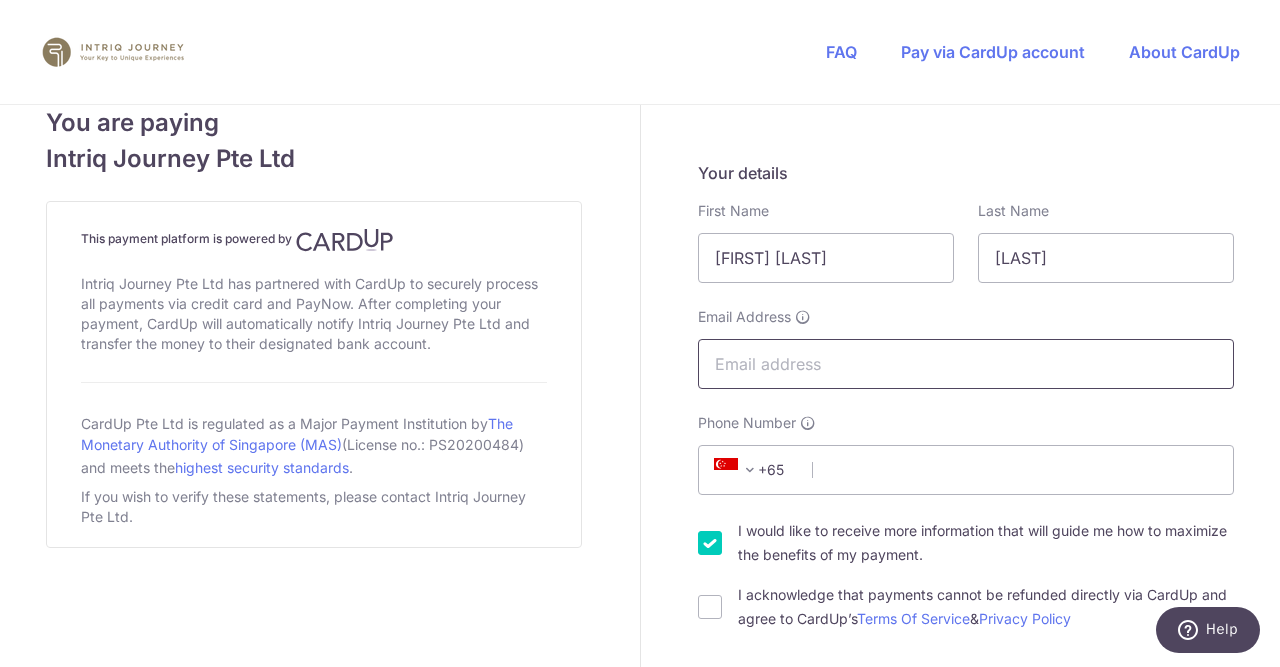 click on "Email Address" at bounding box center [966, 364] 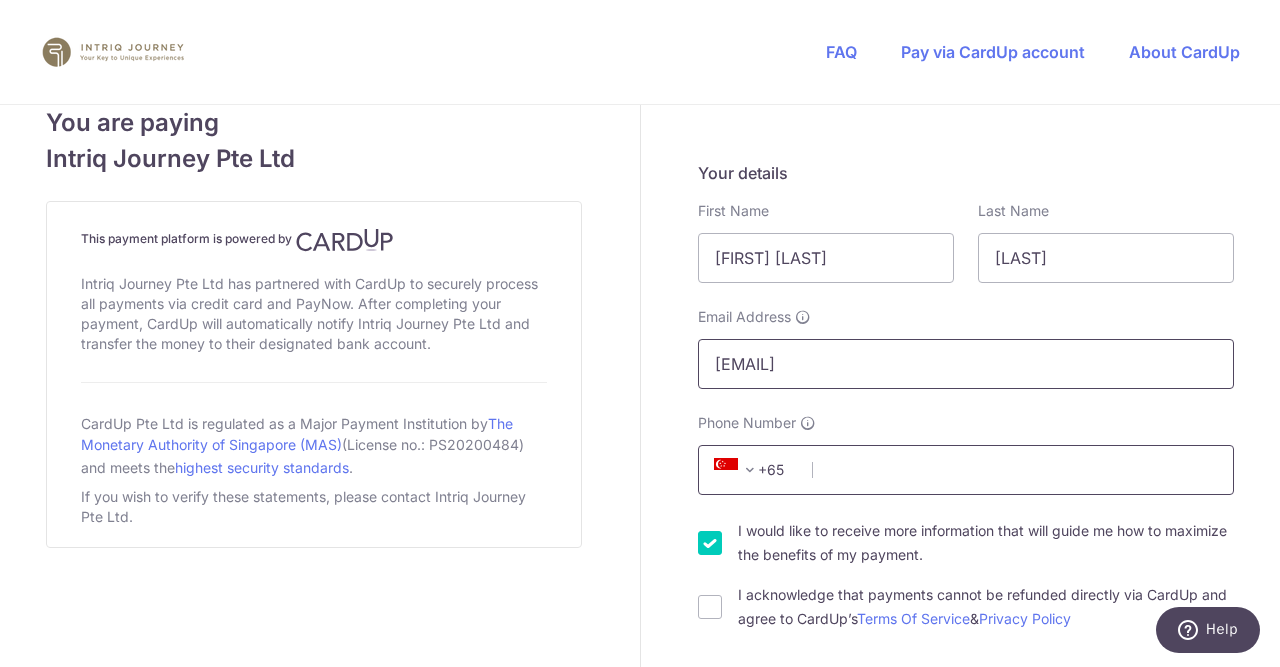 type on "[EMAIL]" 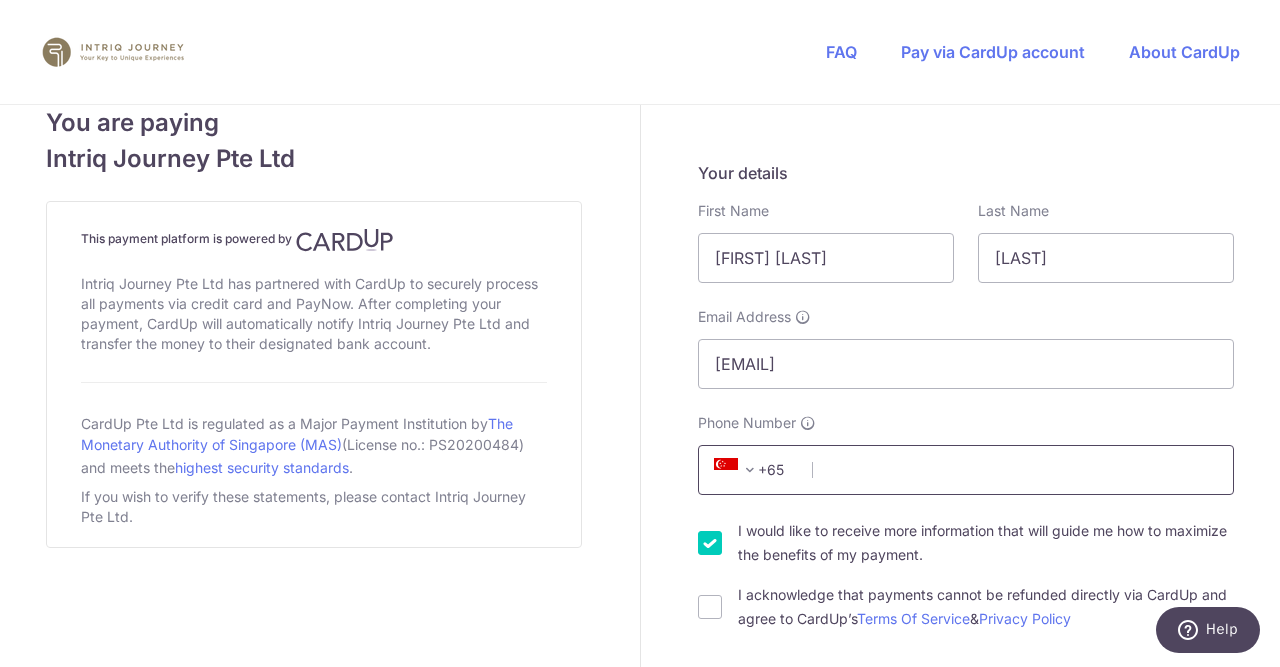 click on "Phone Number" at bounding box center (966, 470) 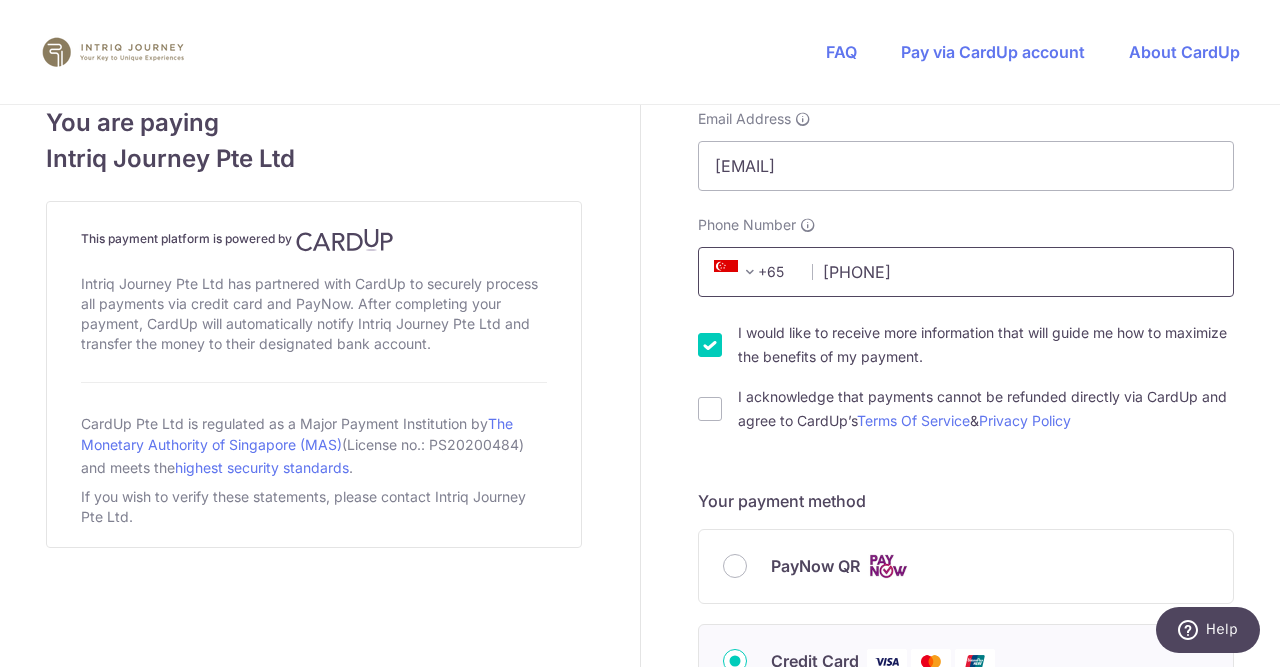 scroll, scrollTop: 500, scrollLeft: 0, axis: vertical 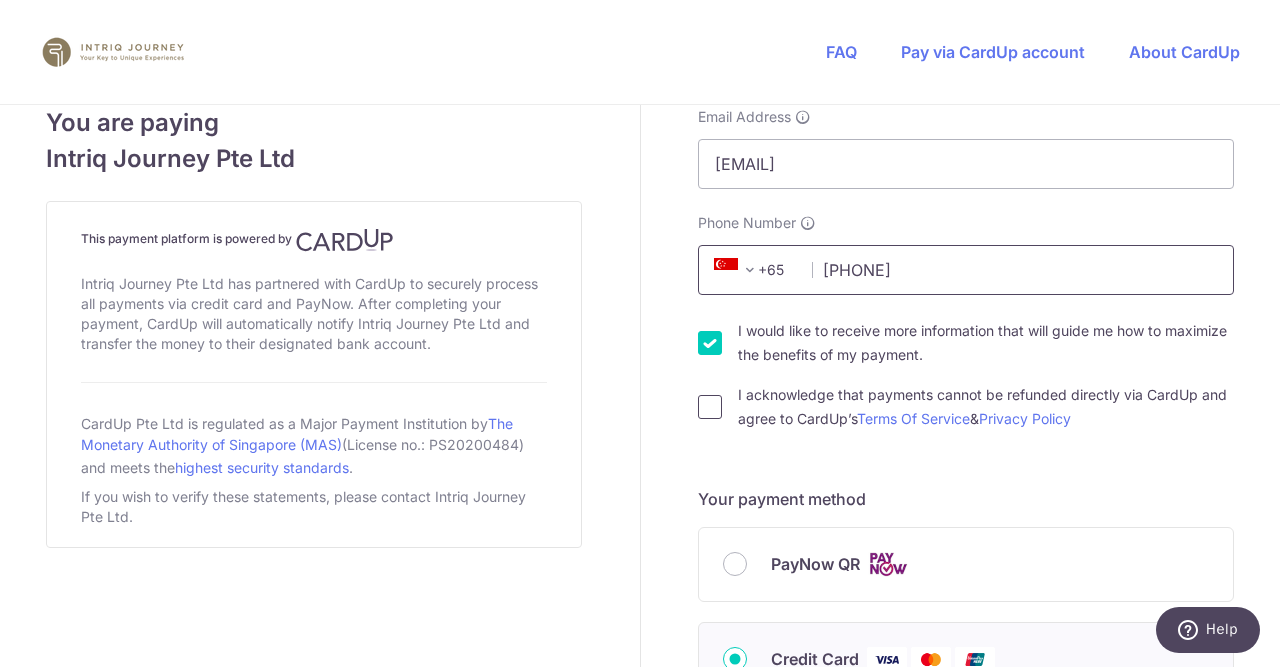 type on "[PHONE]" 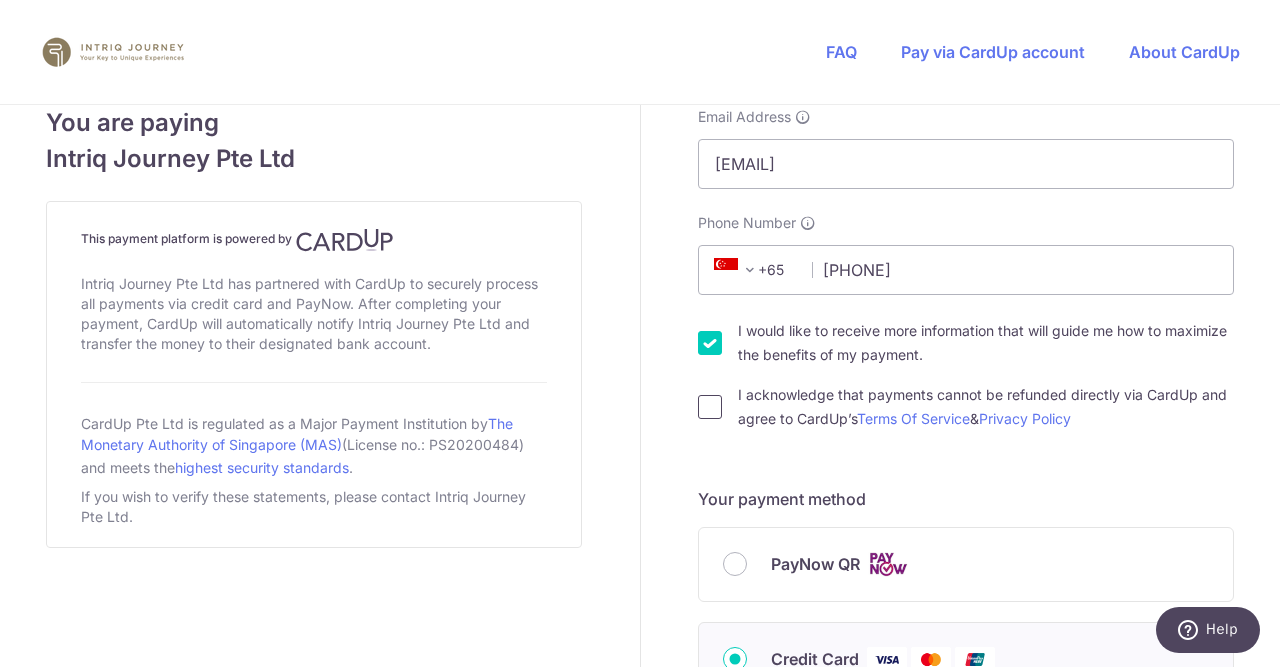 click on "I acknowledge that payments cannot be refunded directly via CardUp and agree to CardUp’s
Terms Of Service  &
Privacy Policy" at bounding box center (710, 407) 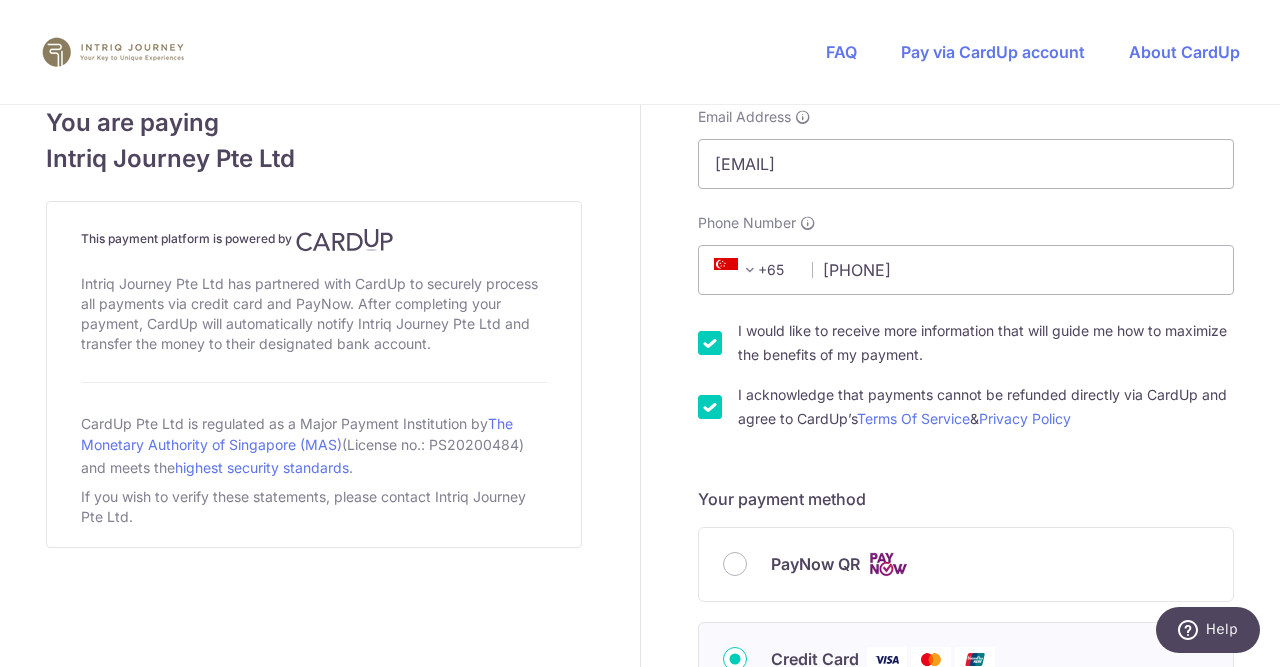 scroll, scrollTop: 1000, scrollLeft: 0, axis: vertical 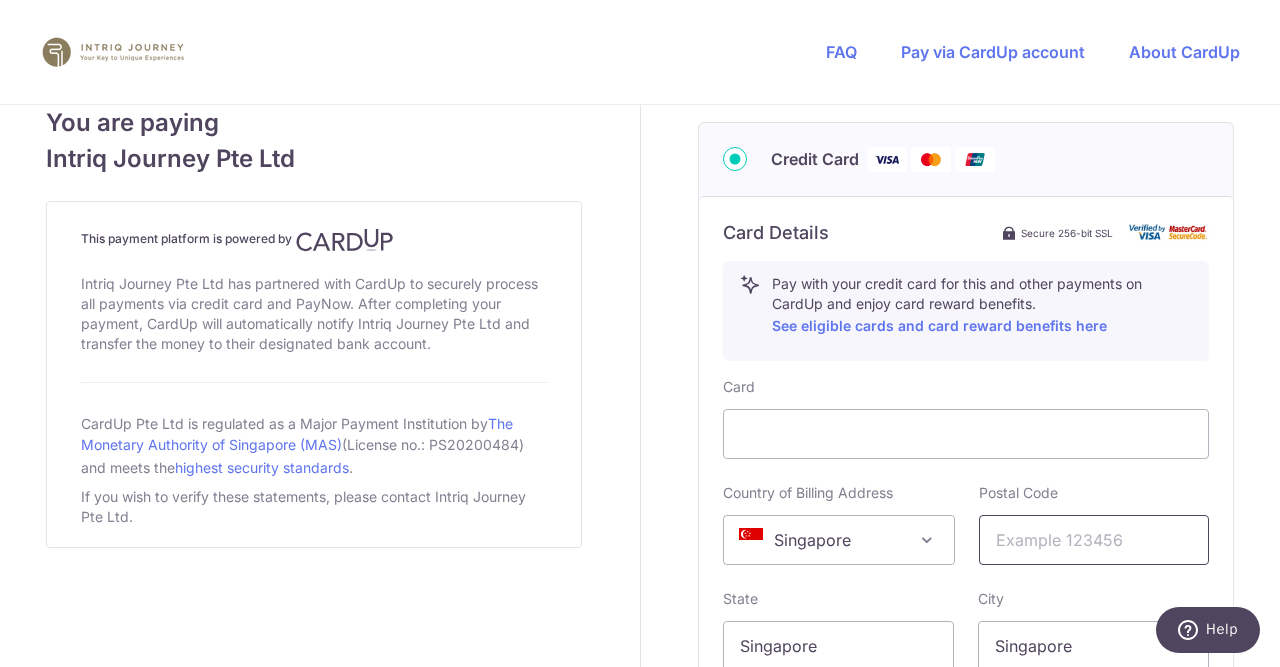 click at bounding box center [1094, 540] 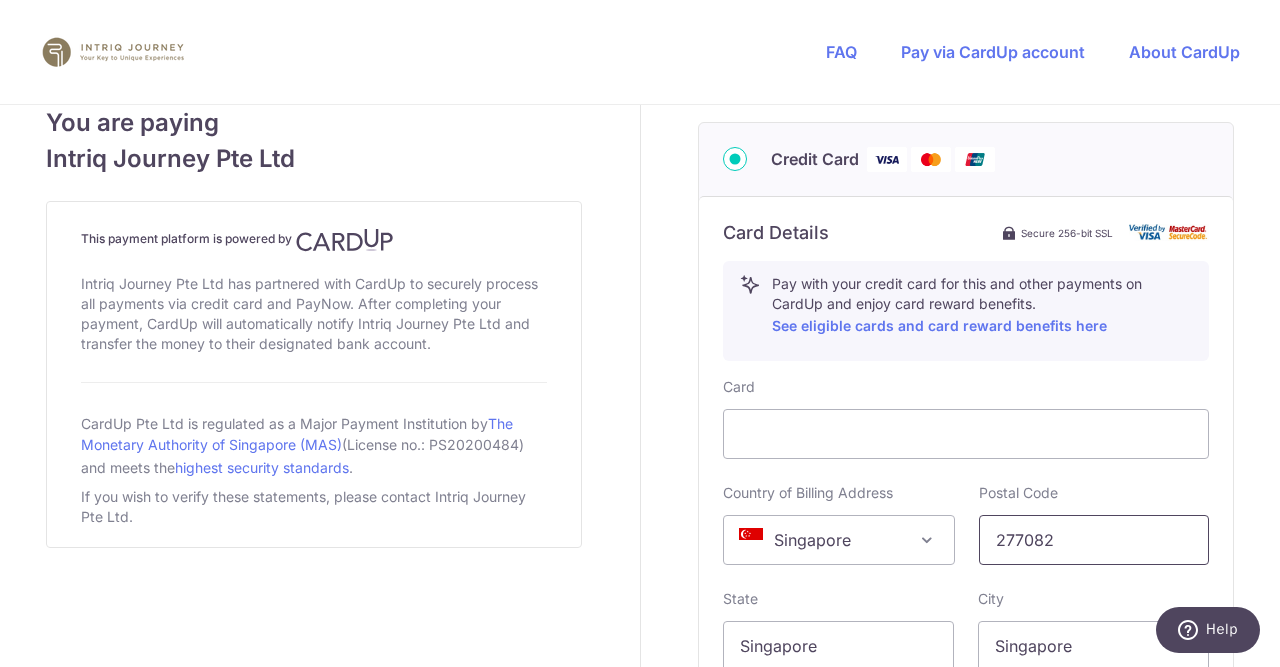 scroll, scrollTop: 1375, scrollLeft: 0, axis: vertical 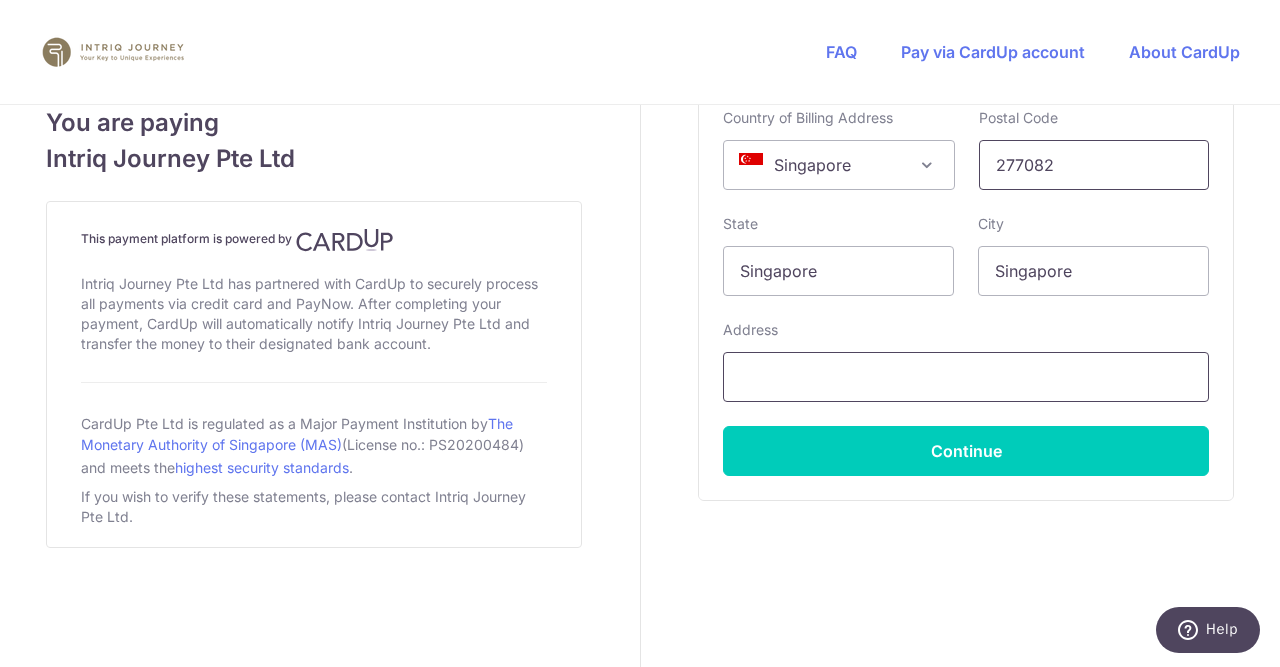 type on "277082" 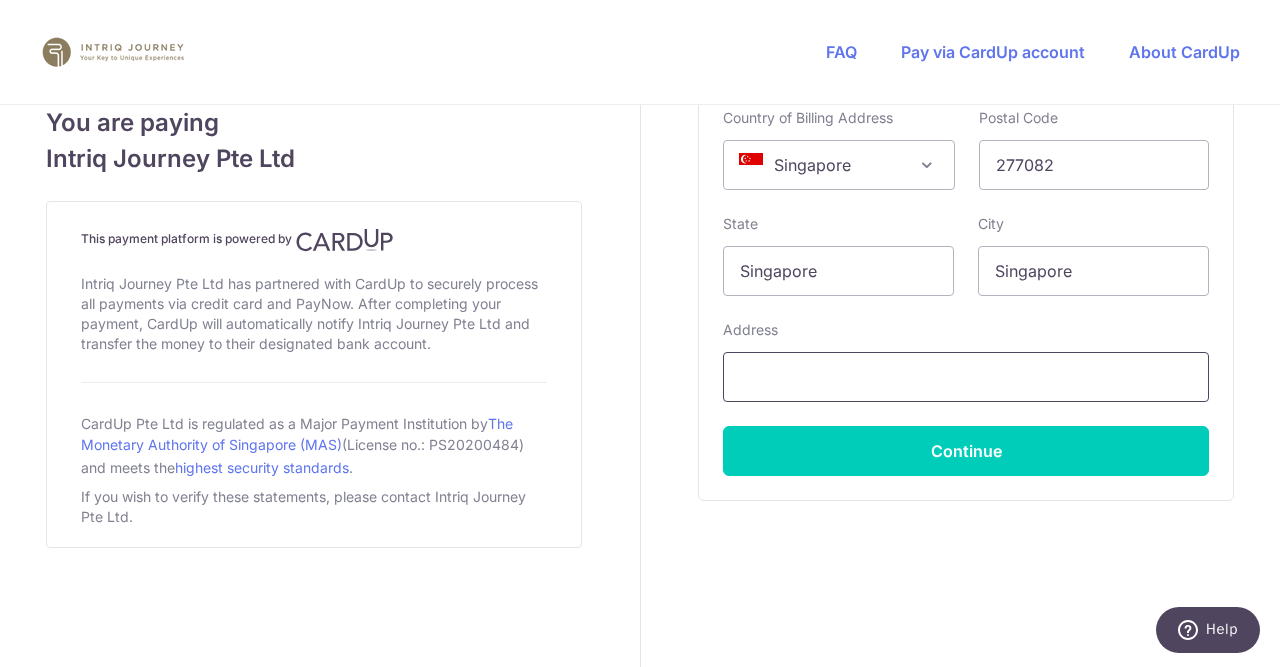 click at bounding box center [966, 377] 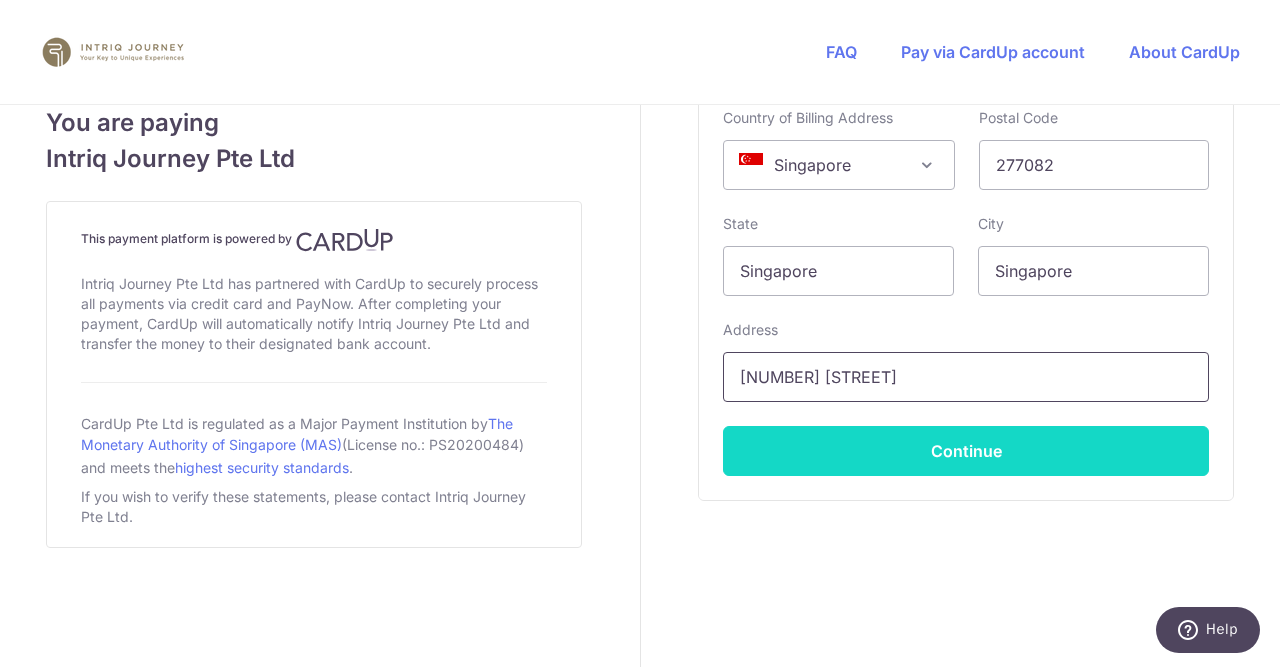 type on "[NUMBER] [STREET]" 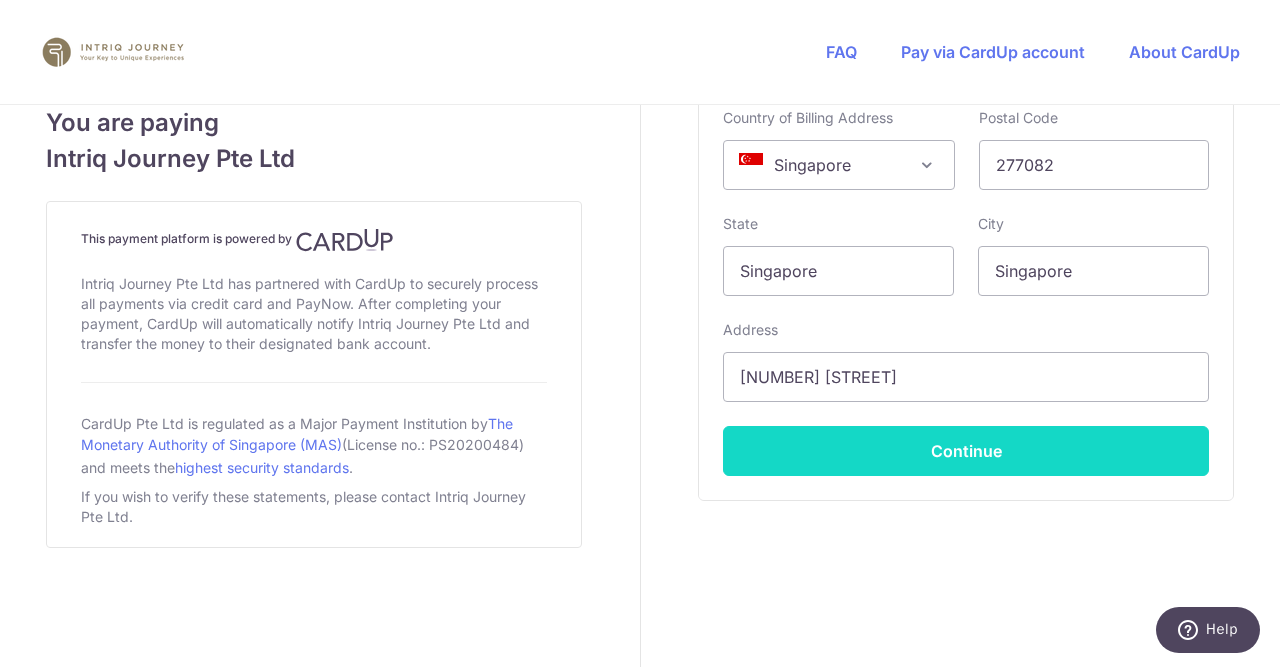 click on "Continue" at bounding box center (966, 451) 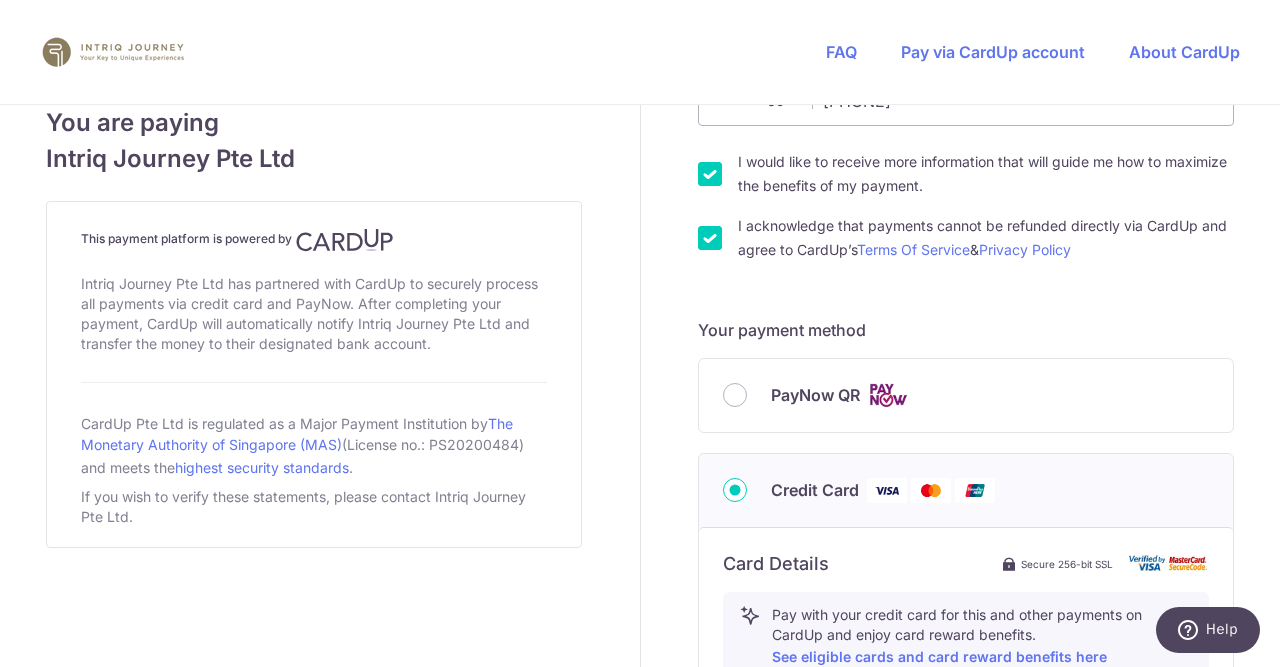 scroll, scrollTop: 1169, scrollLeft: 0, axis: vertical 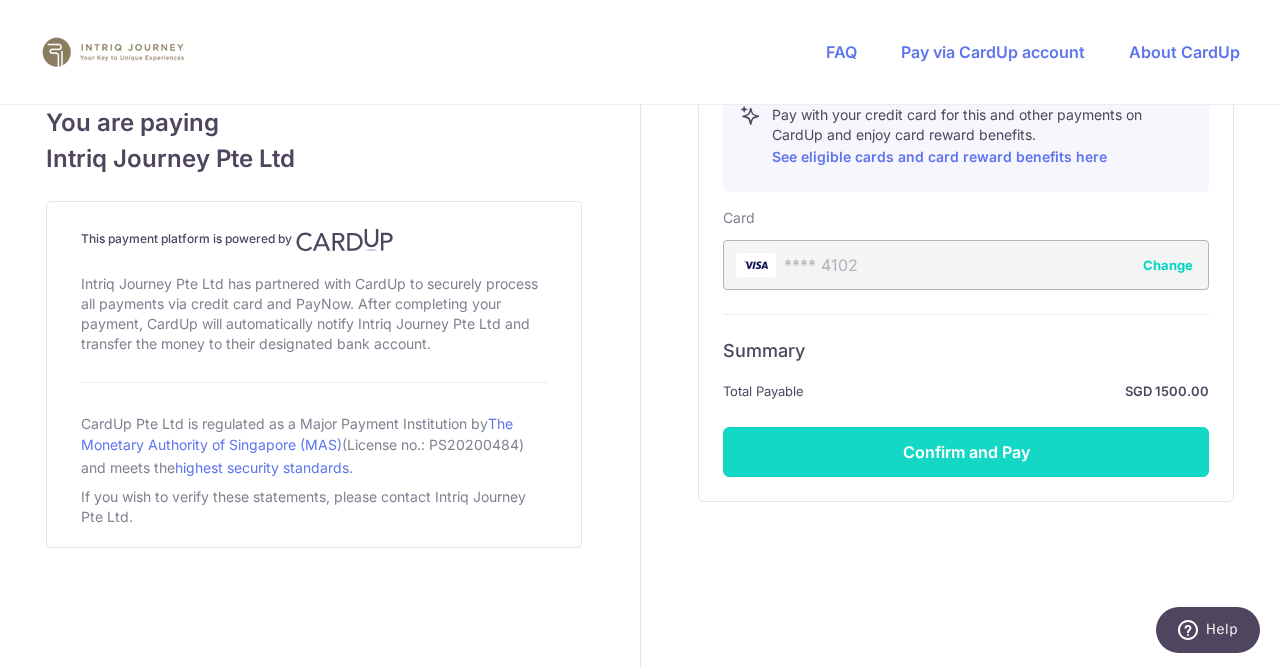 click on "Confirm and Pay" at bounding box center (966, 452) 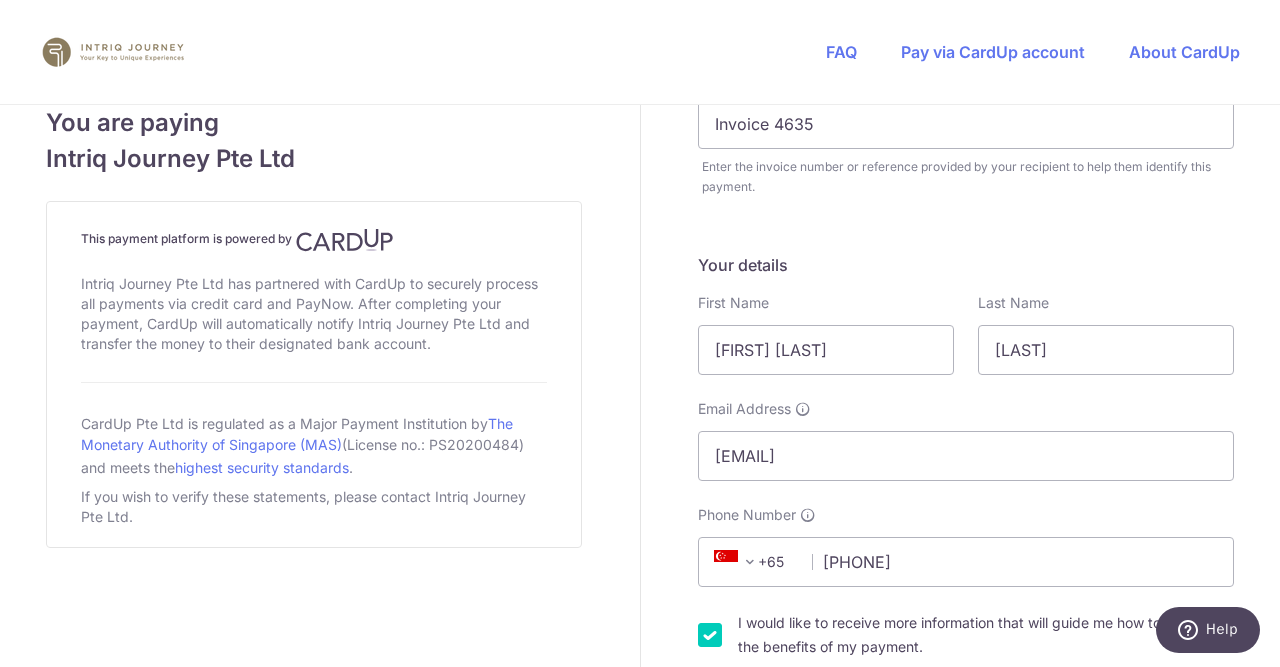 scroll, scrollTop: 57, scrollLeft: 0, axis: vertical 